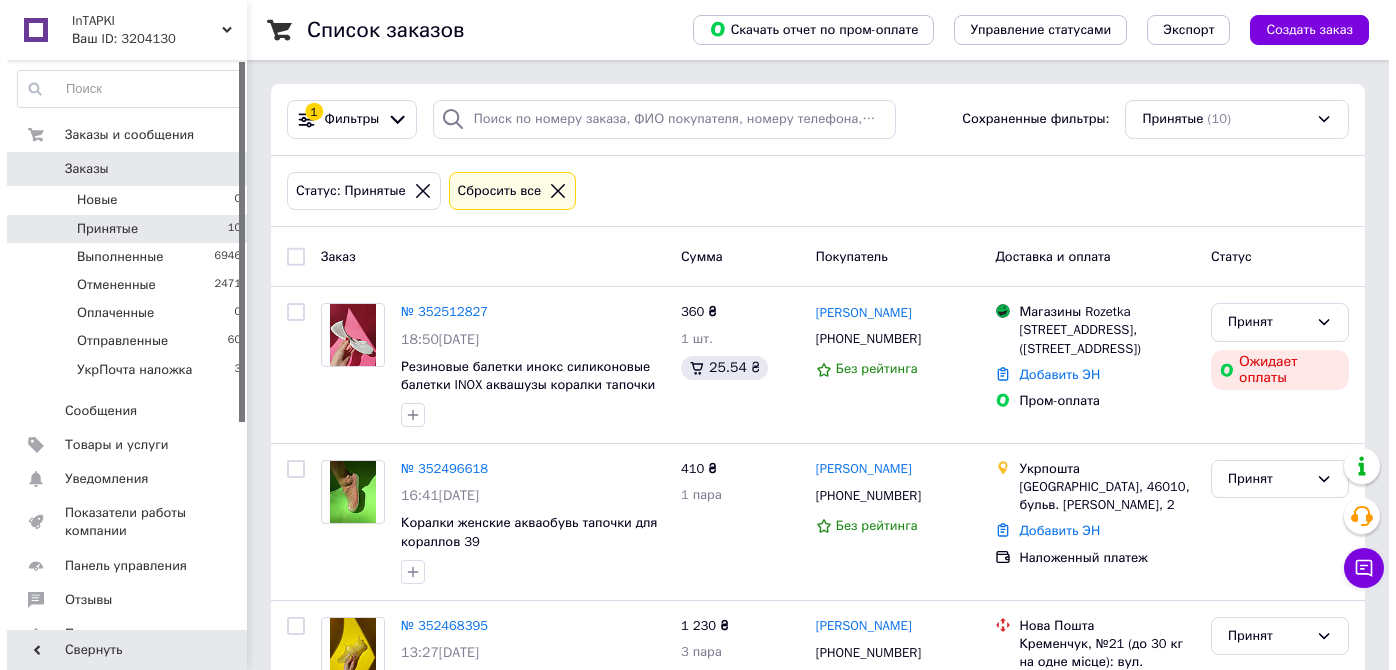 scroll, scrollTop: 0, scrollLeft: 0, axis: both 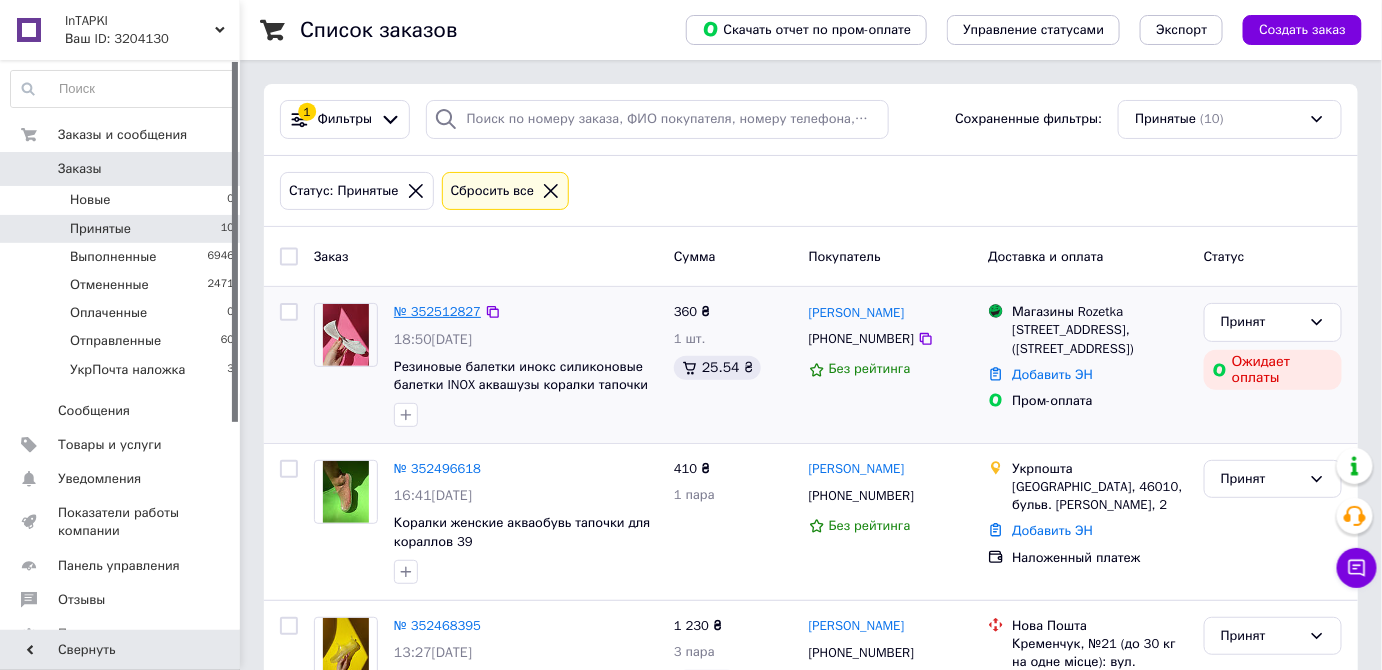click on "№ 352512827" at bounding box center [437, 311] 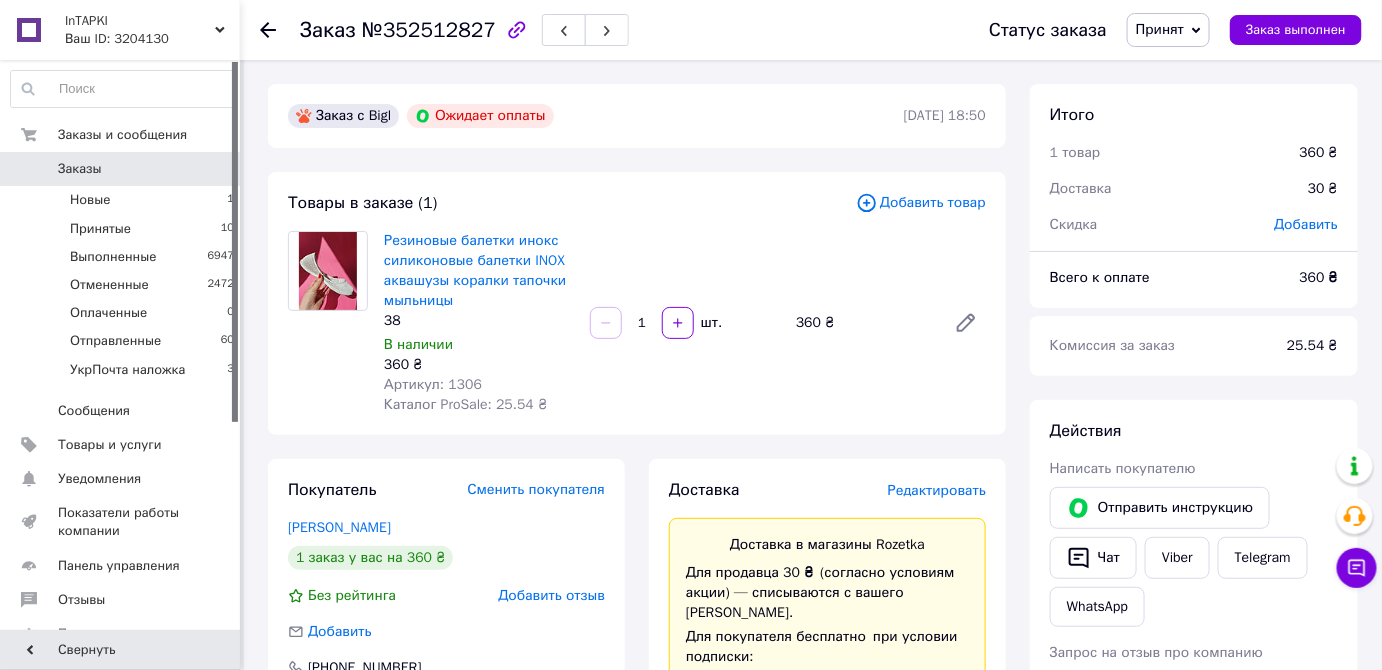 click on "Принят" at bounding box center (1168, 30) 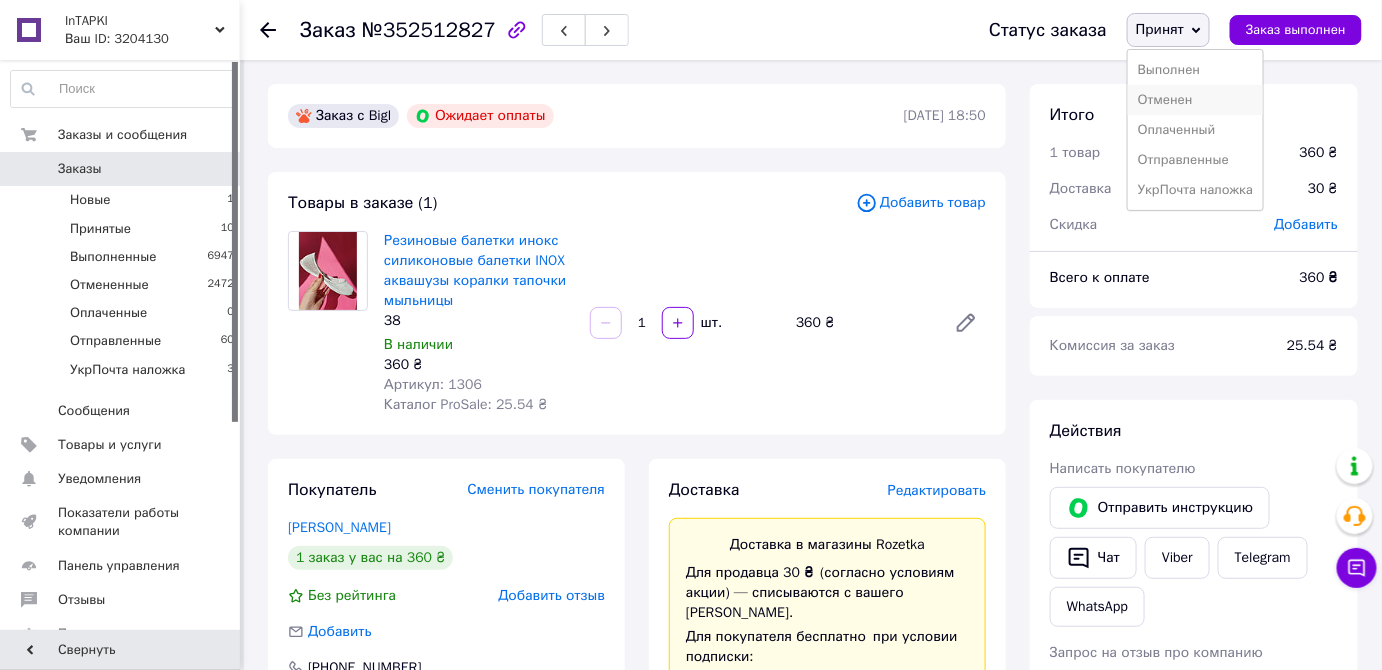 click on "Отменен" at bounding box center [1195, 100] 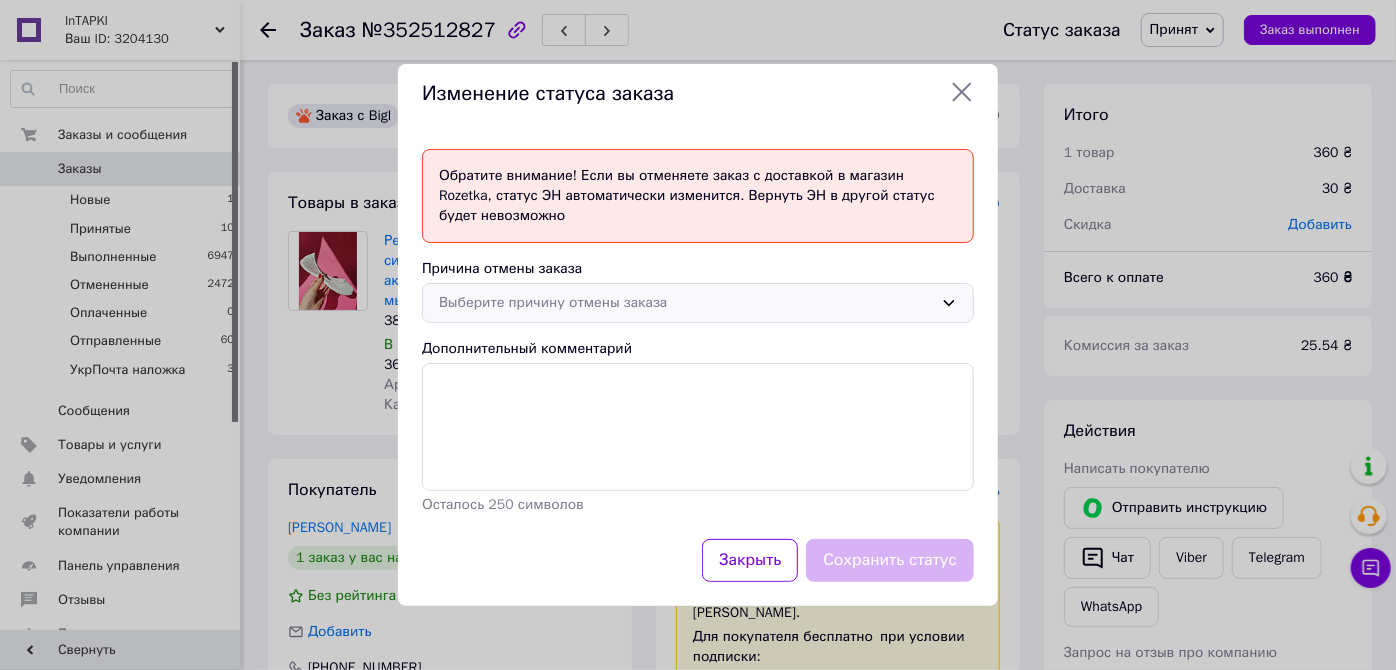 click on "Выберите причину отмены заказа" at bounding box center (686, 303) 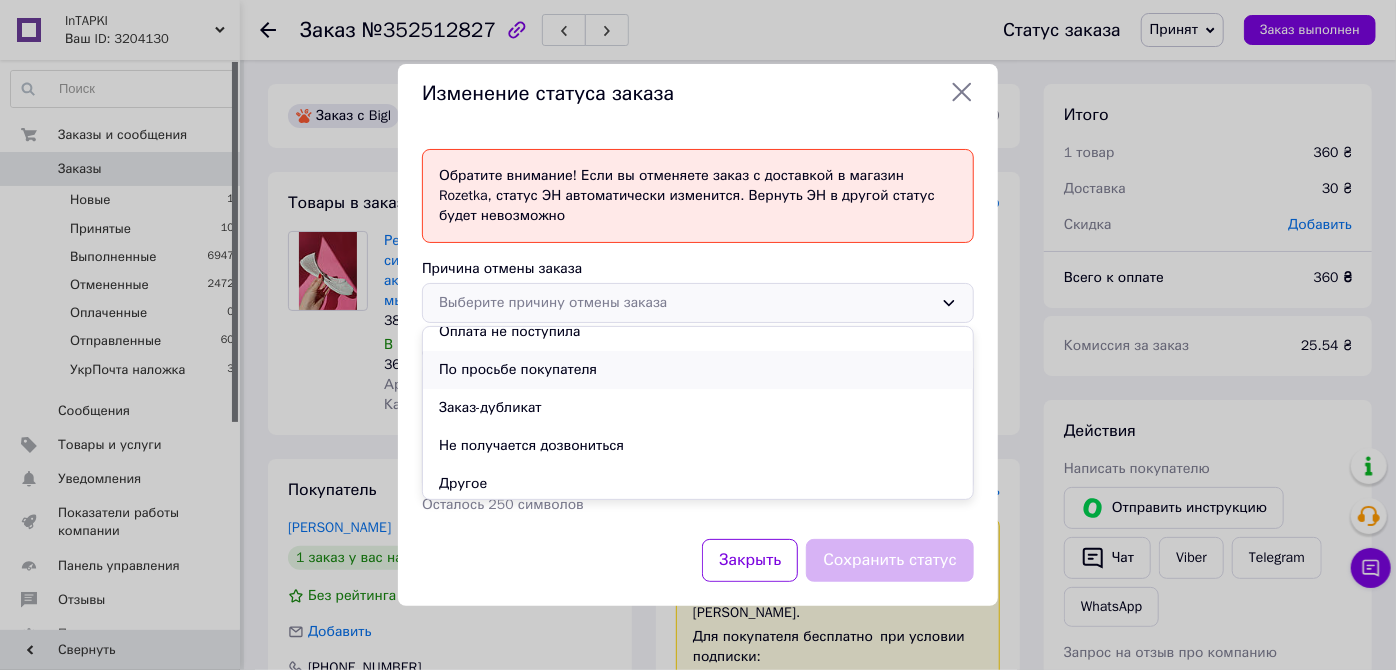 scroll, scrollTop: 93, scrollLeft: 0, axis: vertical 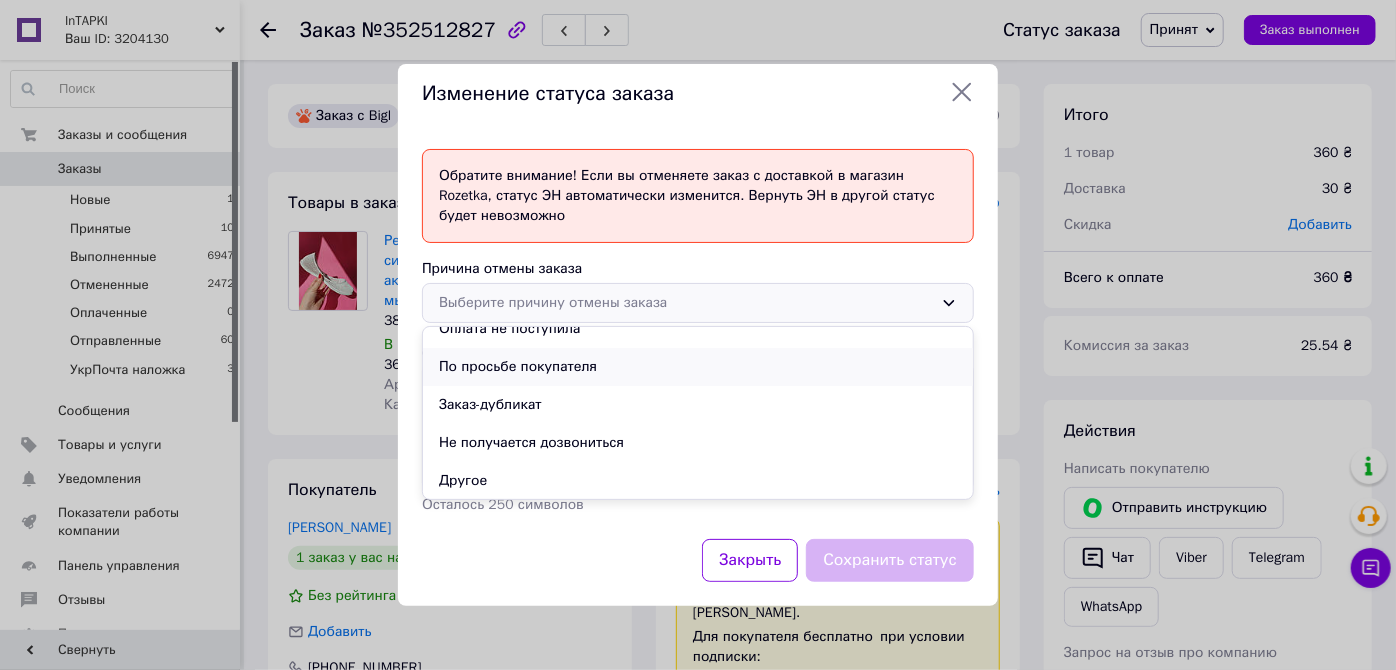 click on "По просьбе покупателя" at bounding box center (698, 367) 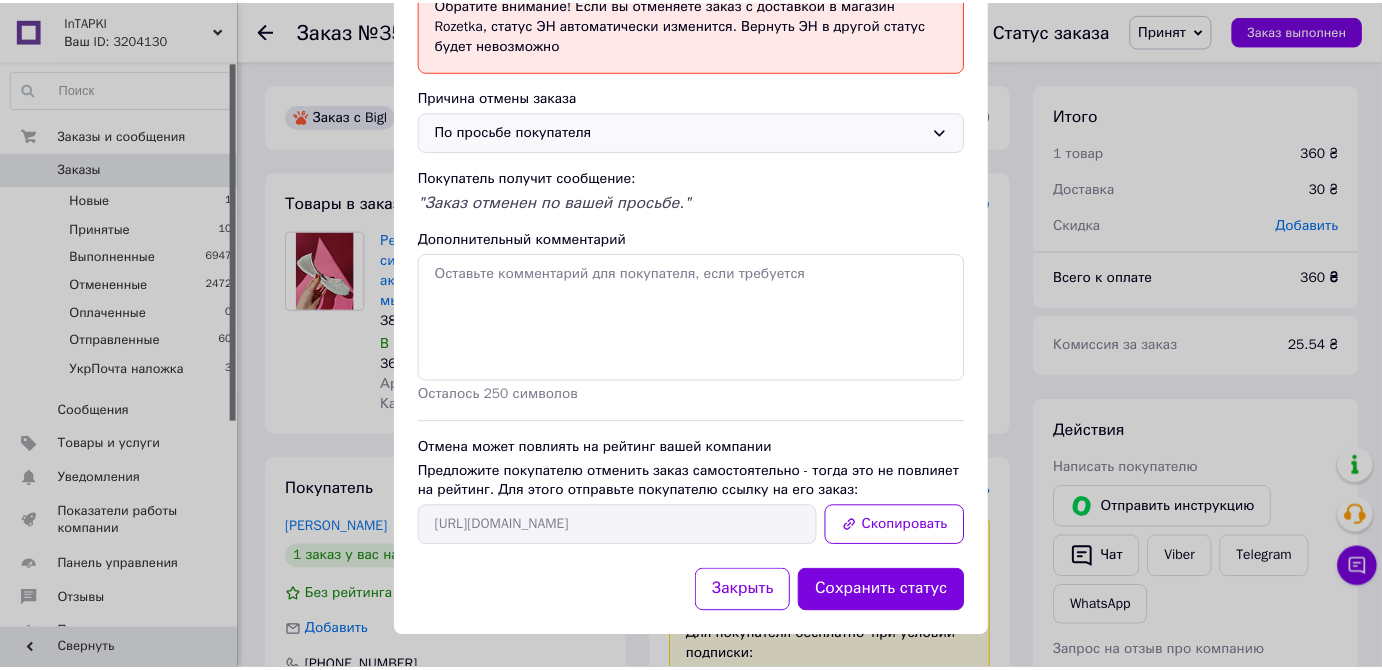 scroll, scrollTop: 144, scrollLeft: 0, axis: vertical 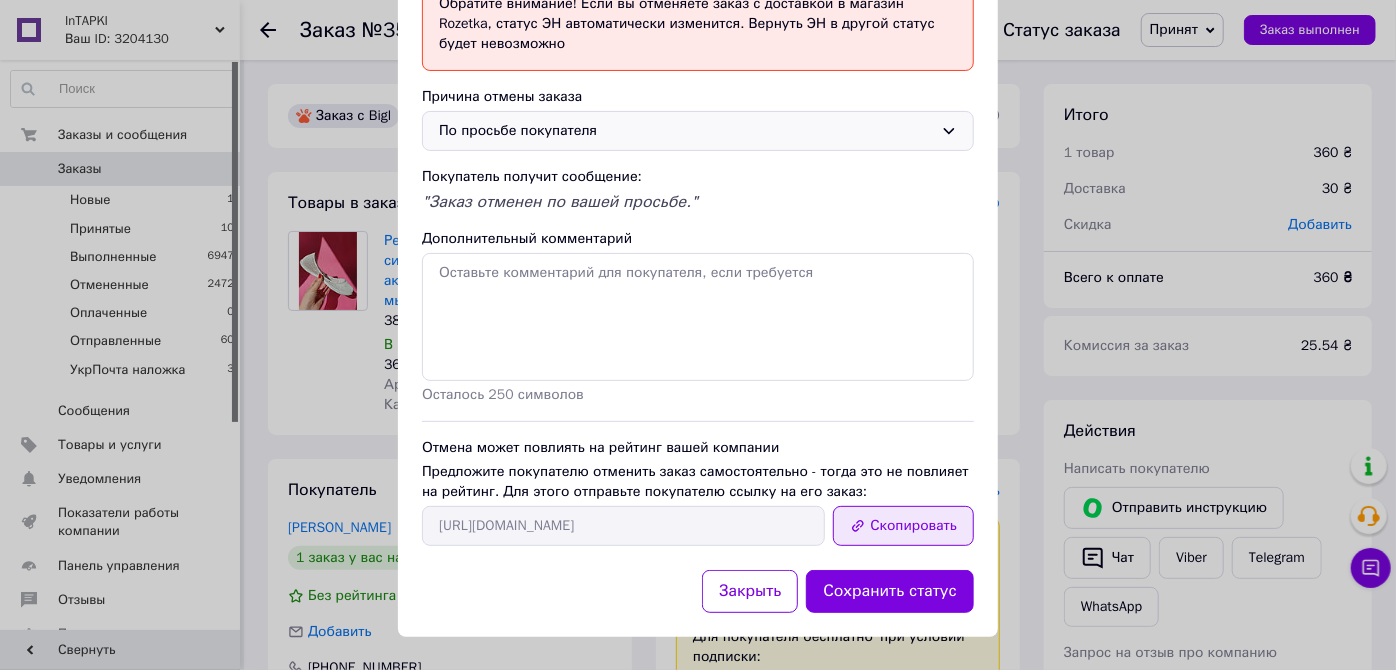 click on "Скопировать" at bounding box center [903, 526] 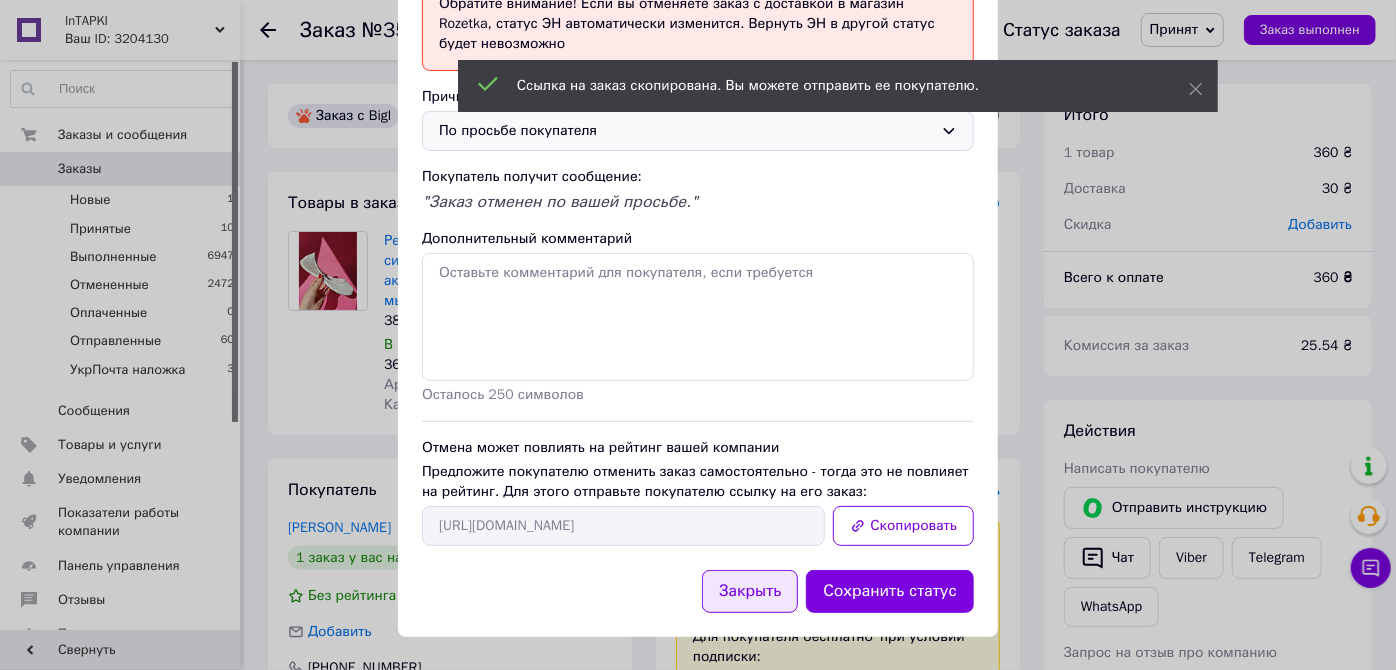 click on "Закрыть" at bounding box center [750, 591] 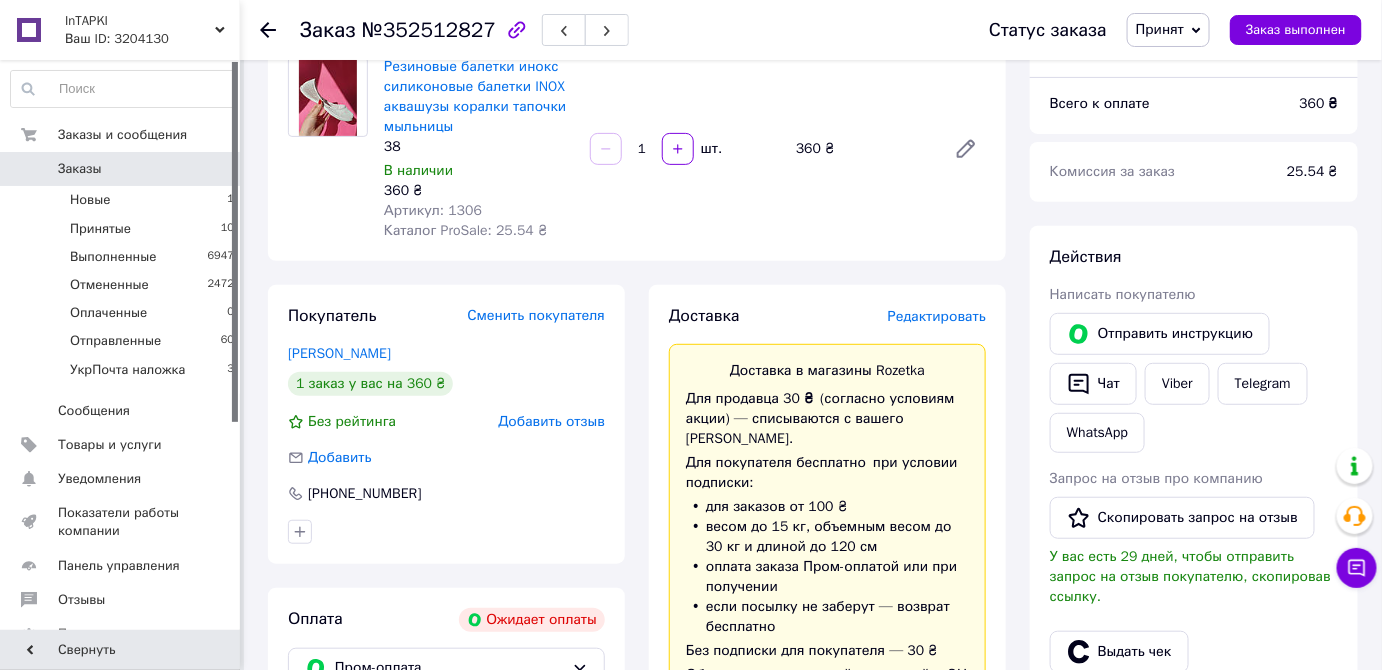 scroll, scrollTop: 181, scrollLeft: 0, axis: vertical 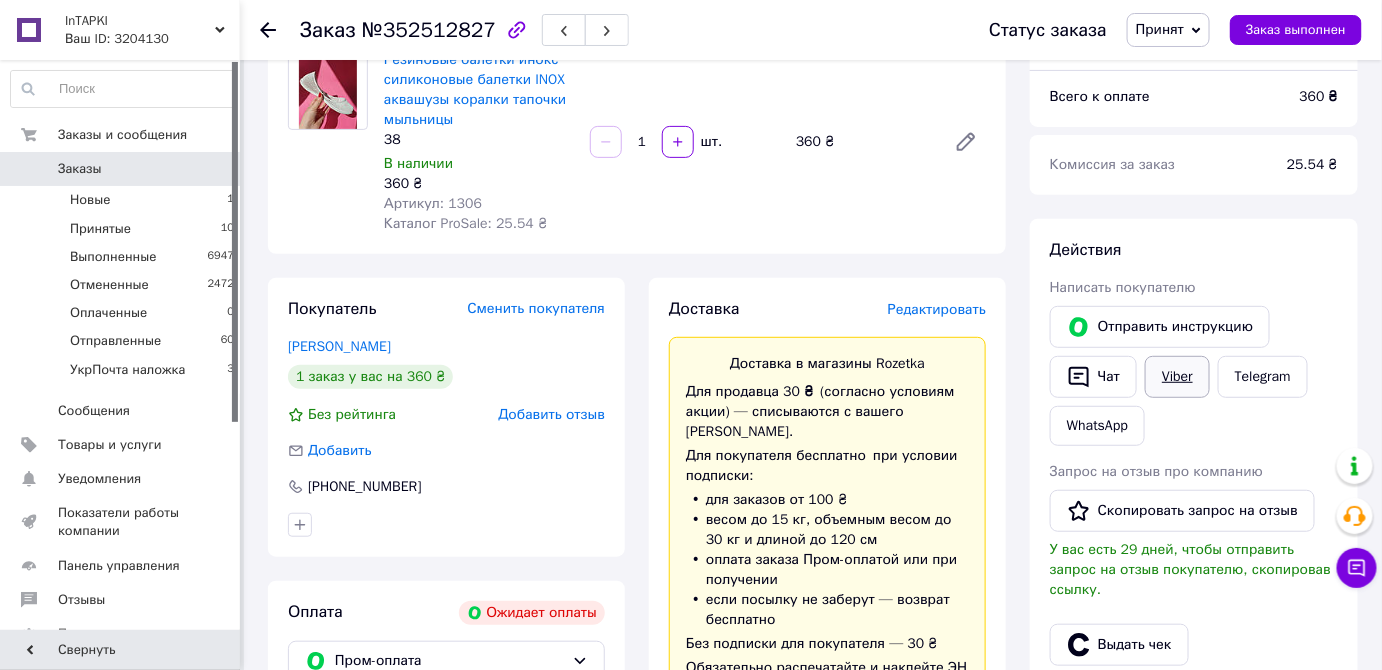 click on "Viber" at bounding box center (1177, 377) 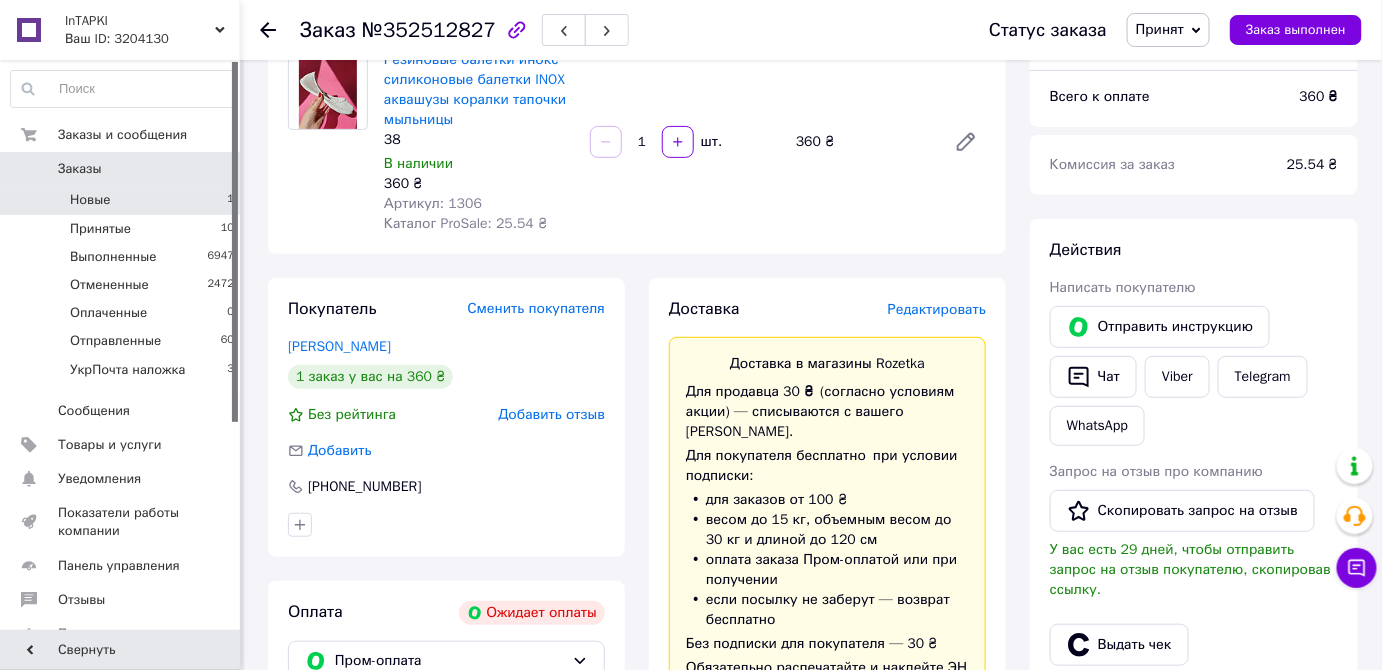 click on "Новые 1" at bounding box center [123, 200] 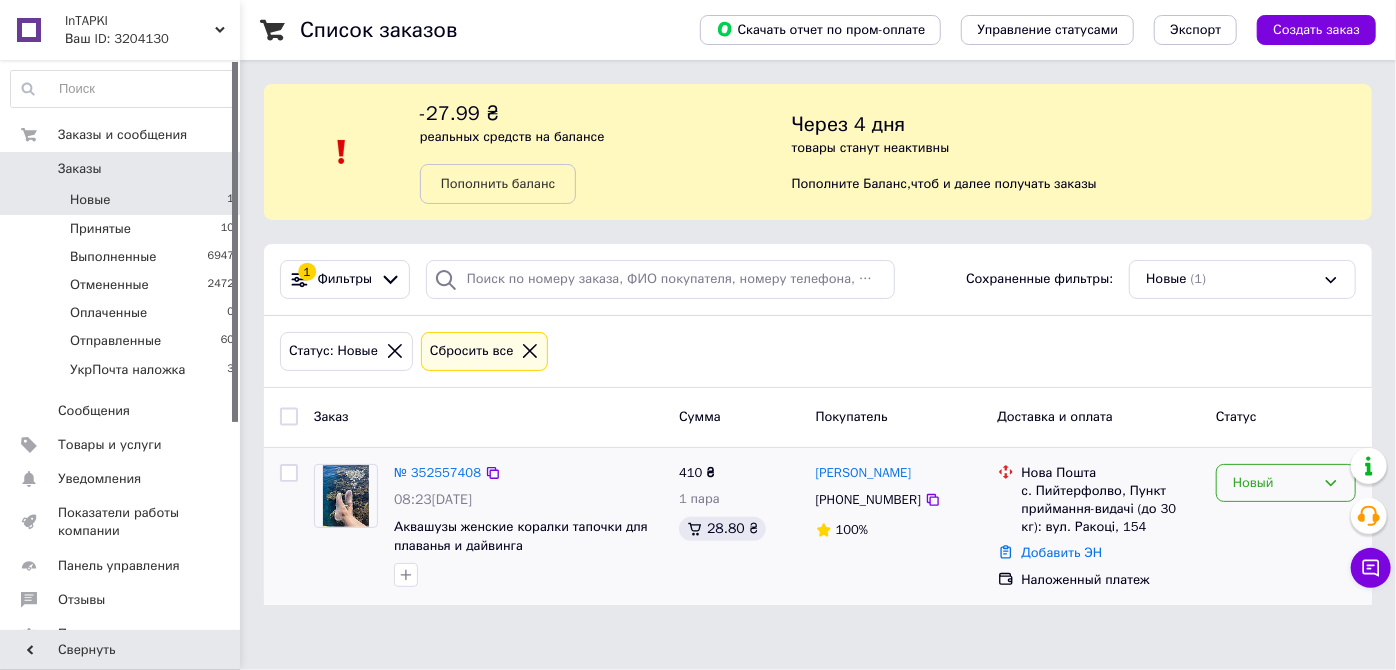 click on "Новый" at bounding box center [1286, 483] 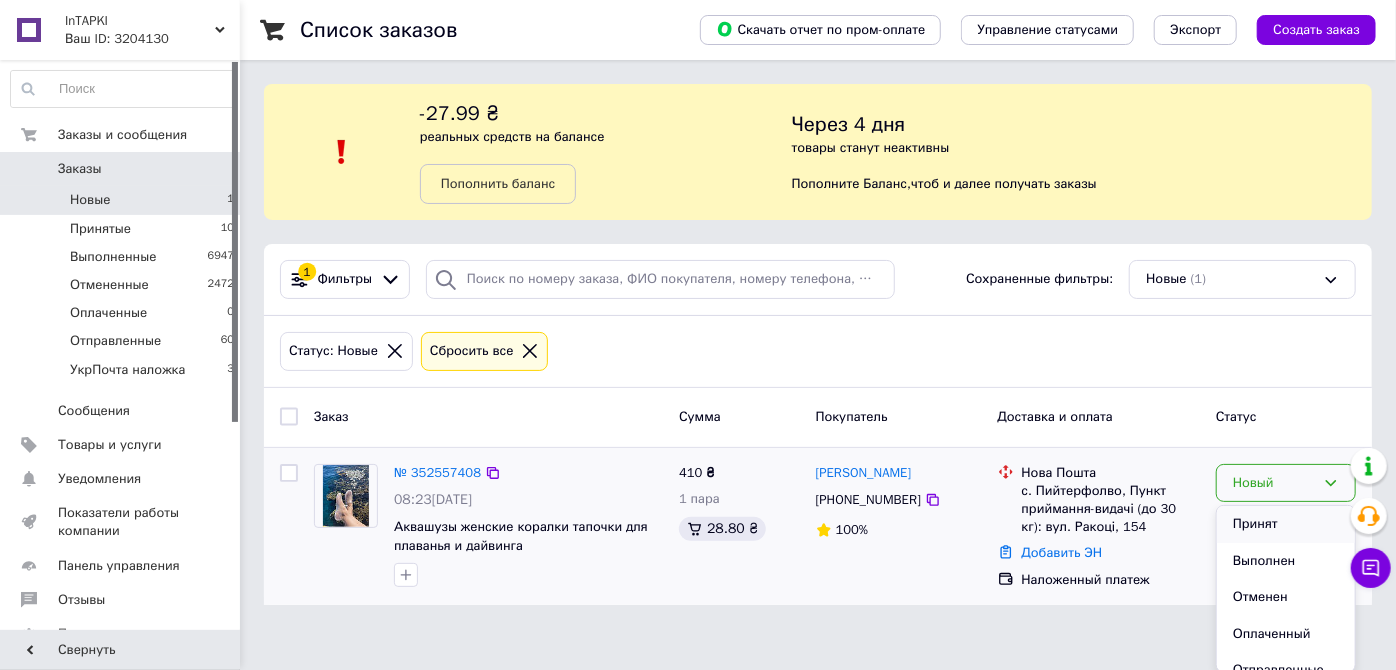 click on "Принят" at bounding box center (1286, 524) 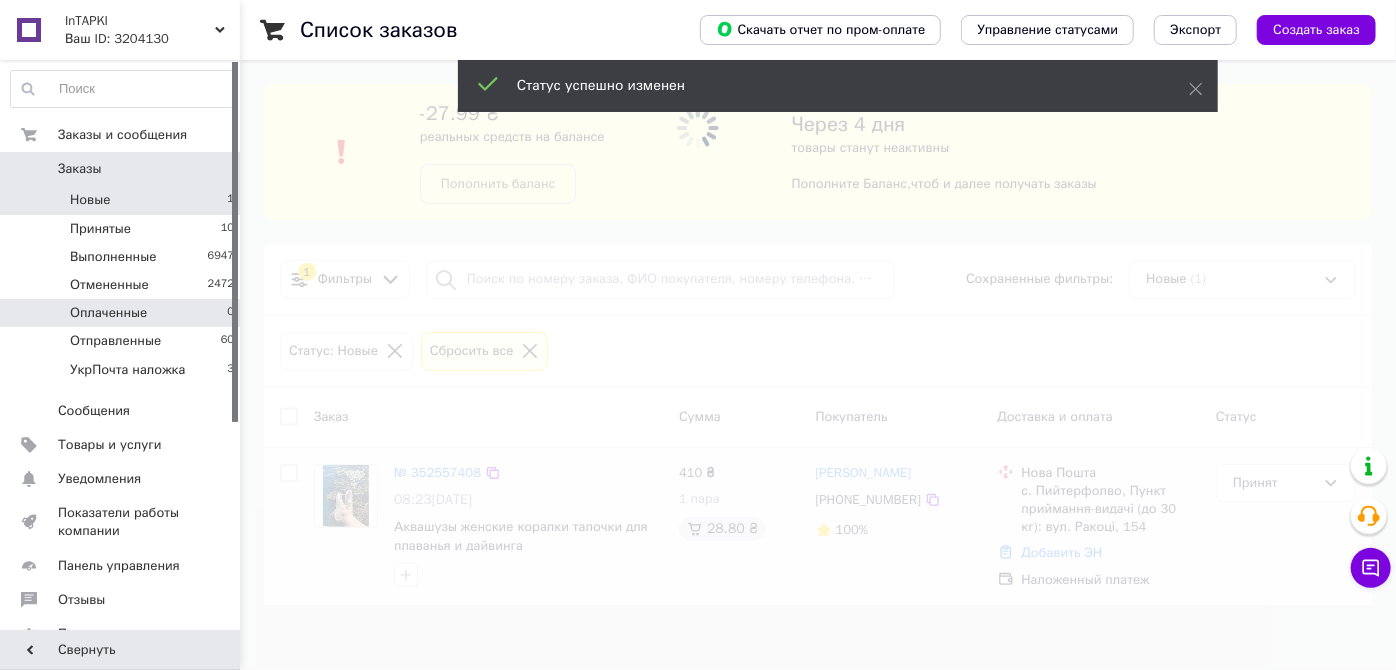 click on "Оплаченные 0" at bounding box center [123, 313] 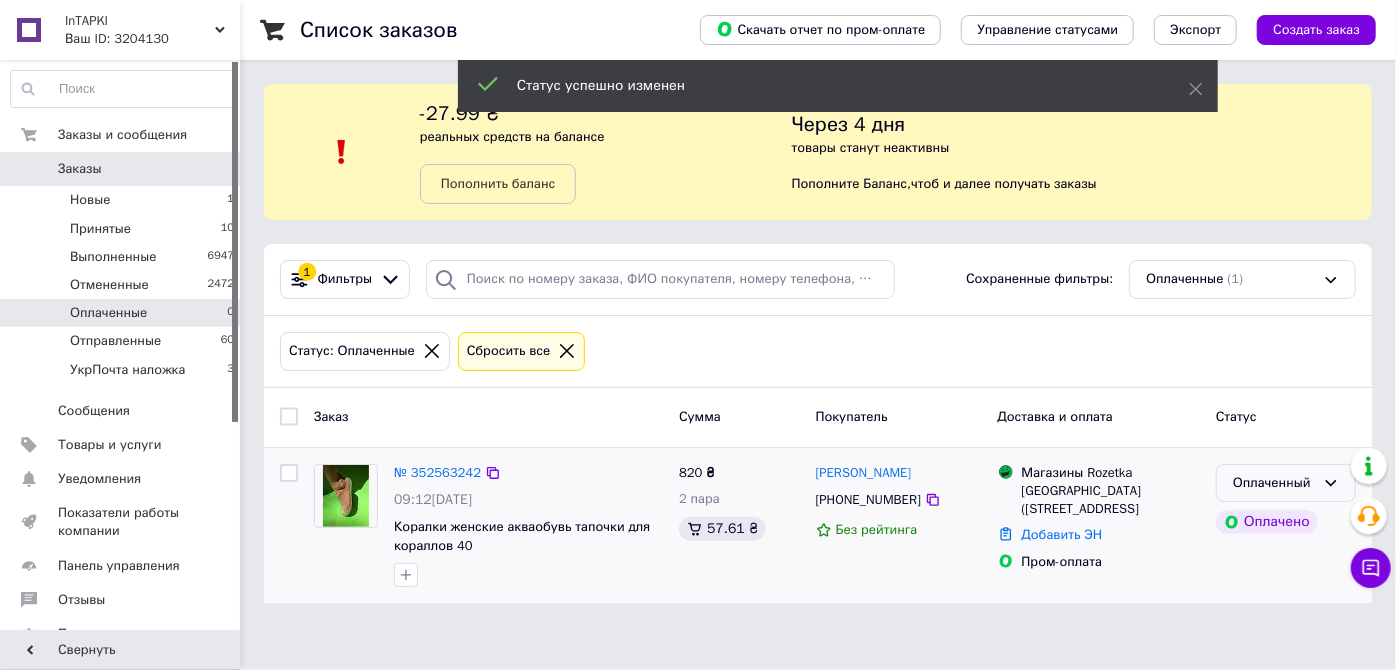 click on "Оплаченный" at bounding box center [1274, 483] 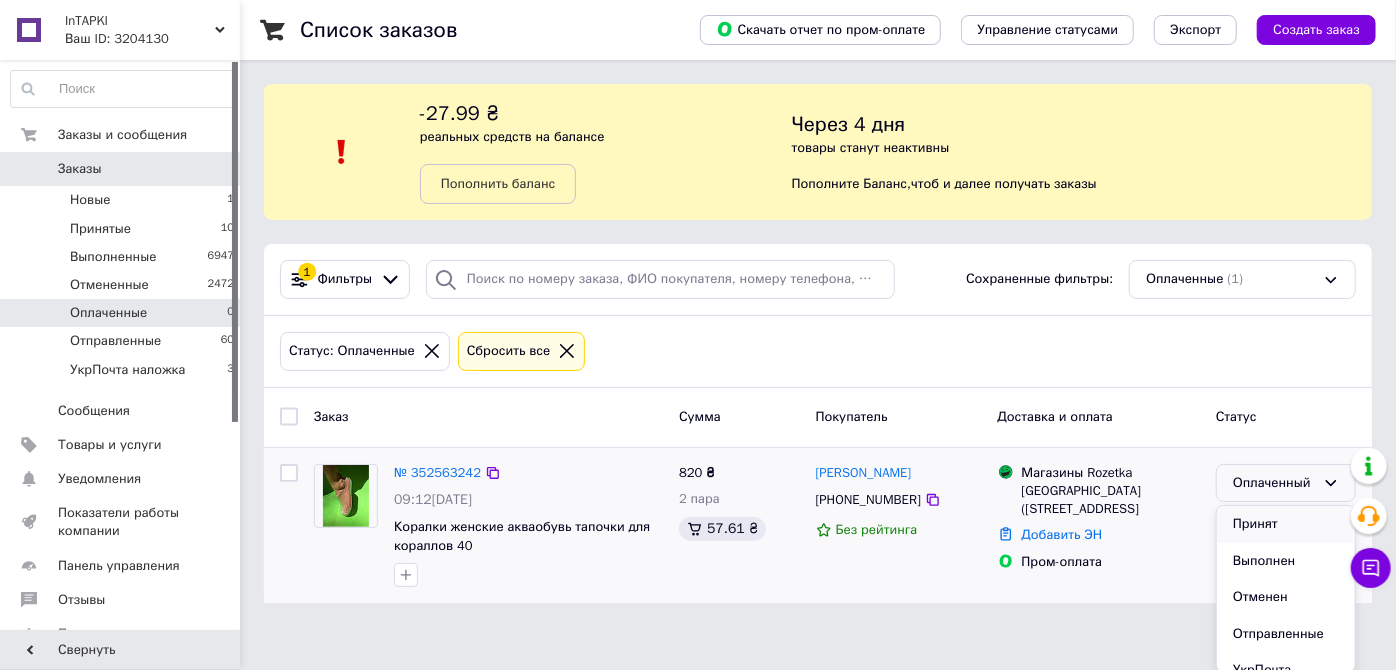 click on "Принят" at bounding box center [1286, 524] 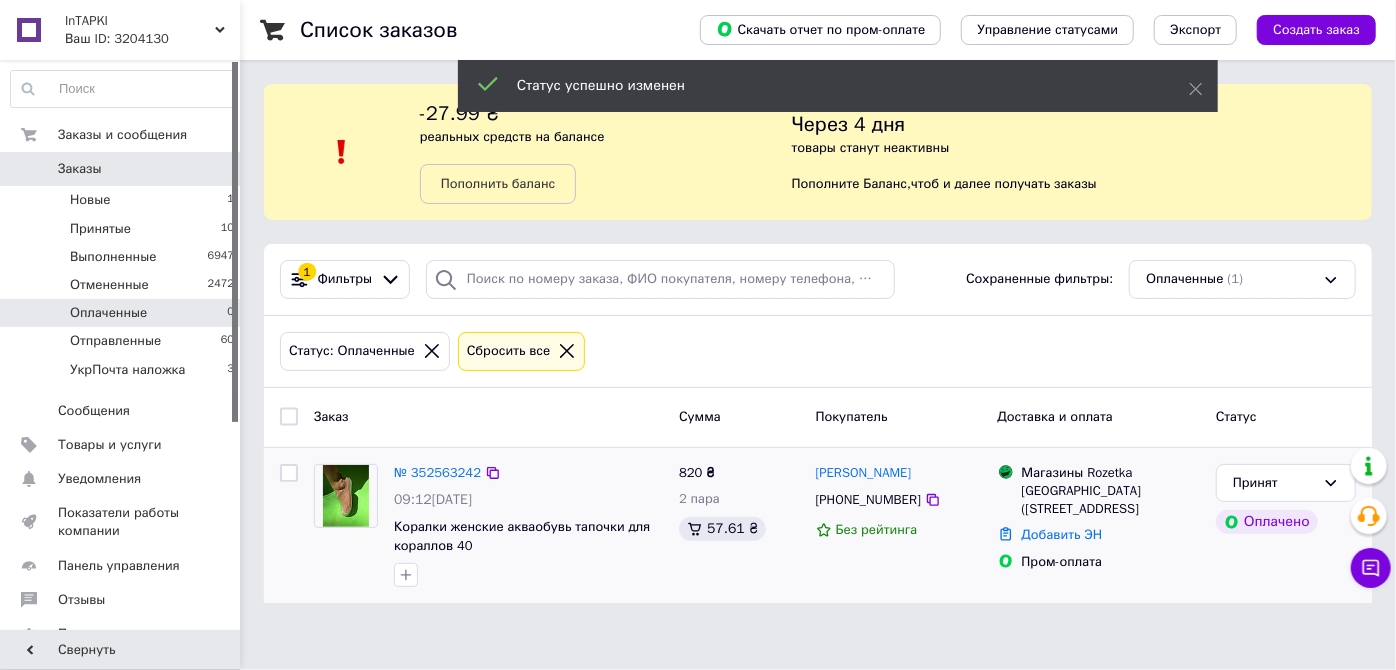 click on "№ 352563242" at bounding box center [437, 472] 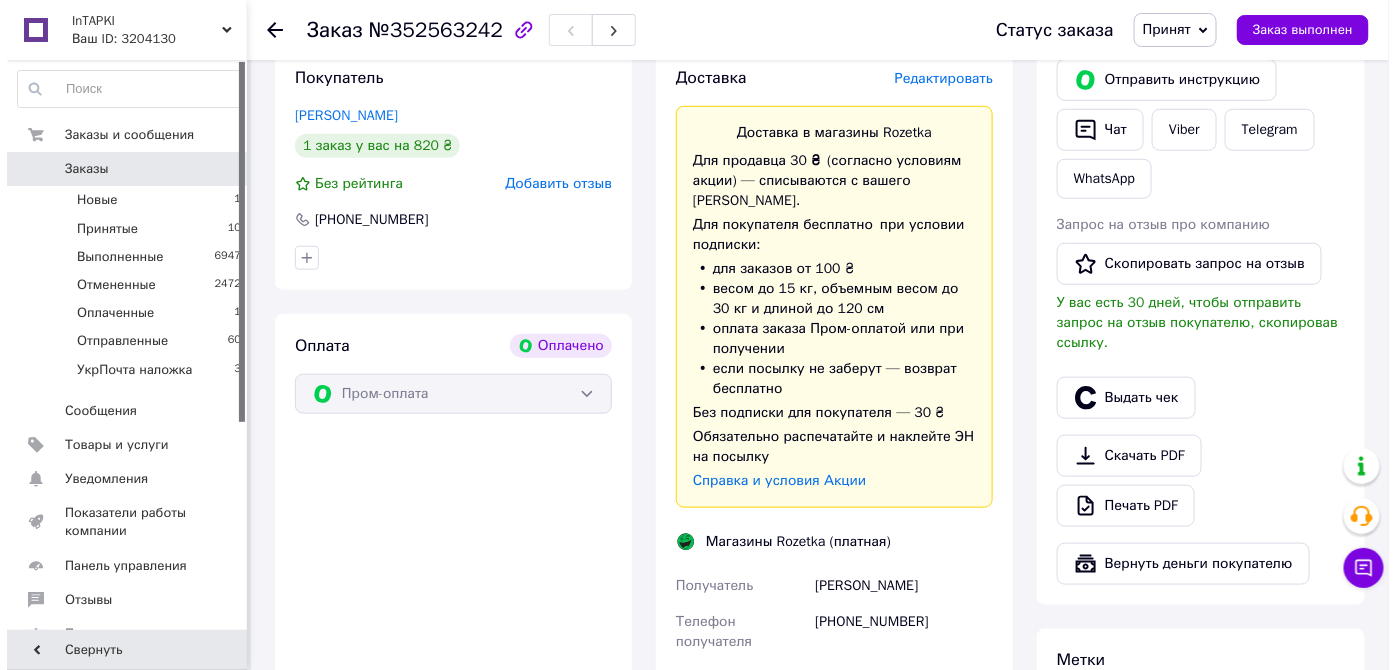 scroll, scrollTop: 181, scrollLeft: 0, axis: vertical 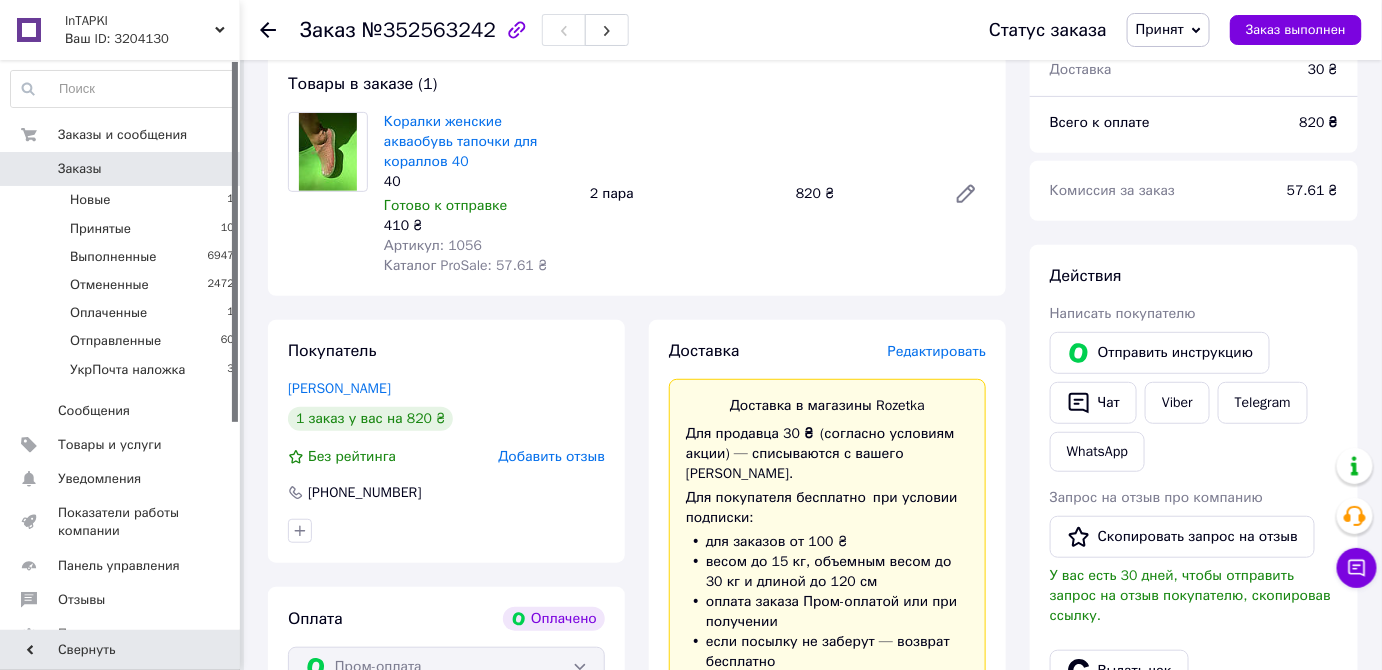click on "Редактировать" at bounding box center [937, 351] 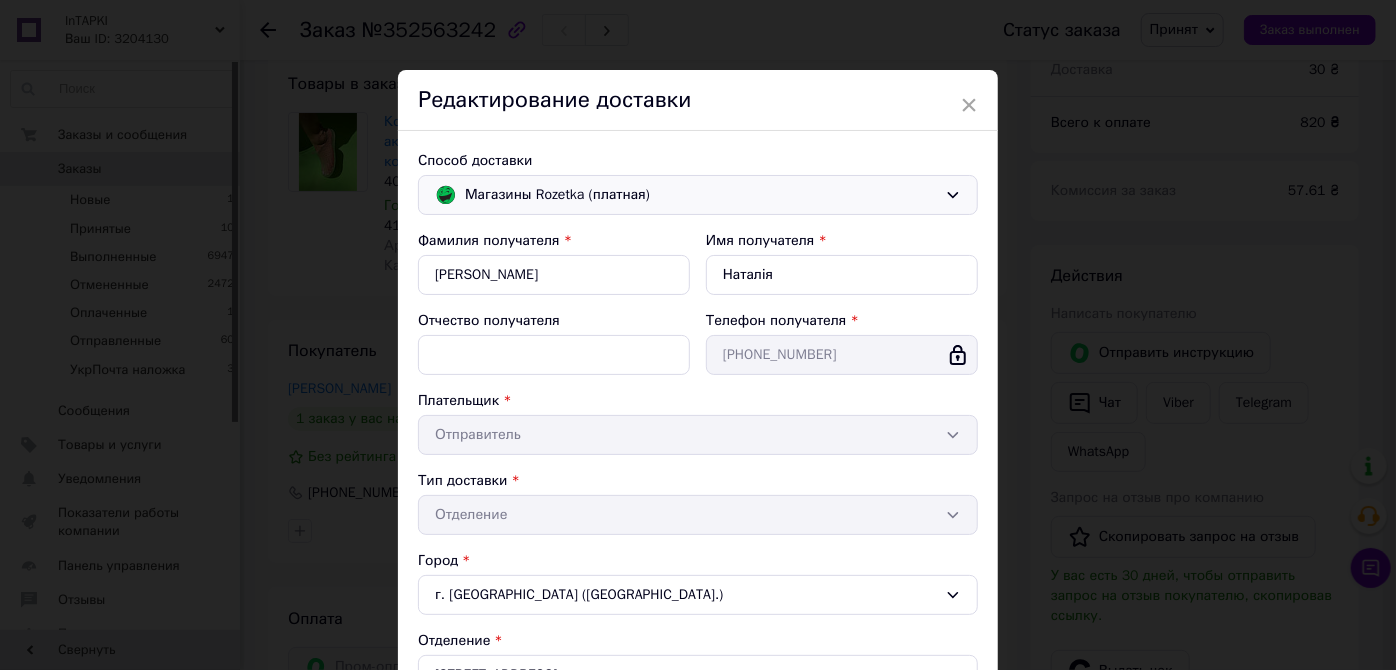 click on "Магазины Rozetka (платная)" at bounding box center (701, 195) 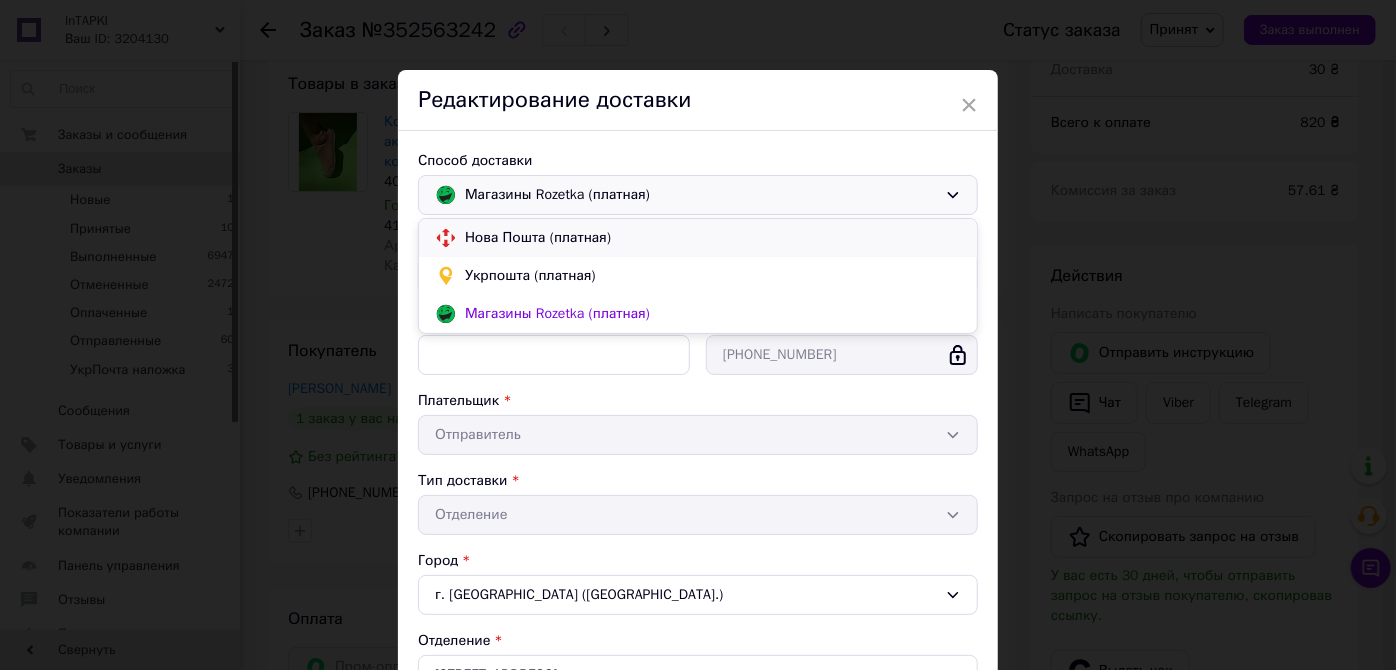 click on "Нова Пошта (платная)" at bounding box center [713, 238] 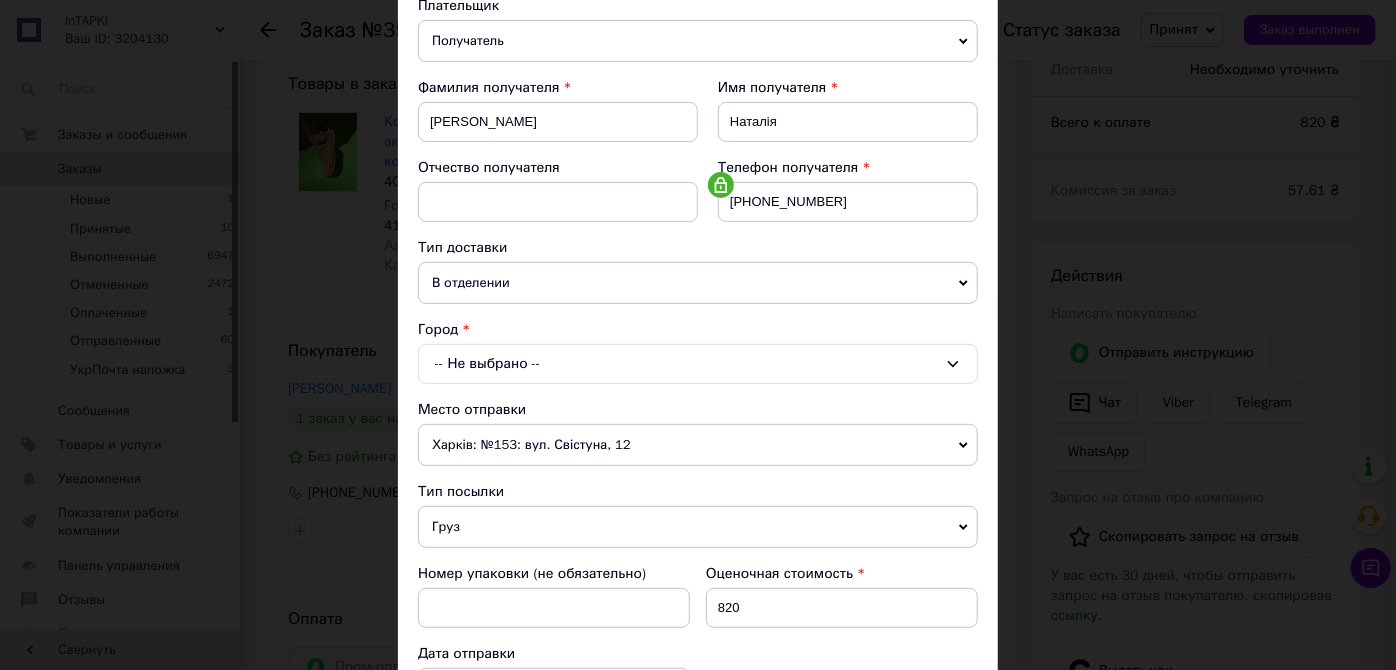 scroll, scrollTop: 272, scrollLeft: 0, axis: vertical 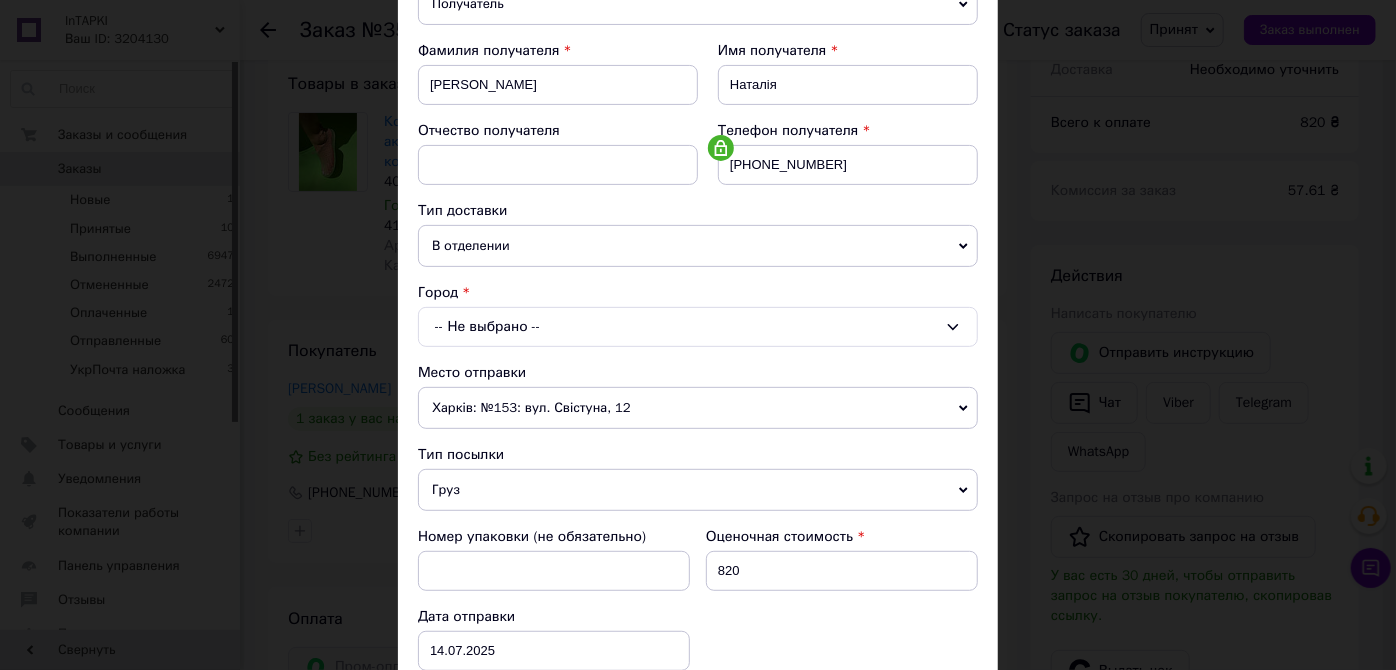 click on "В отделении" at bounding box center (698, 246) 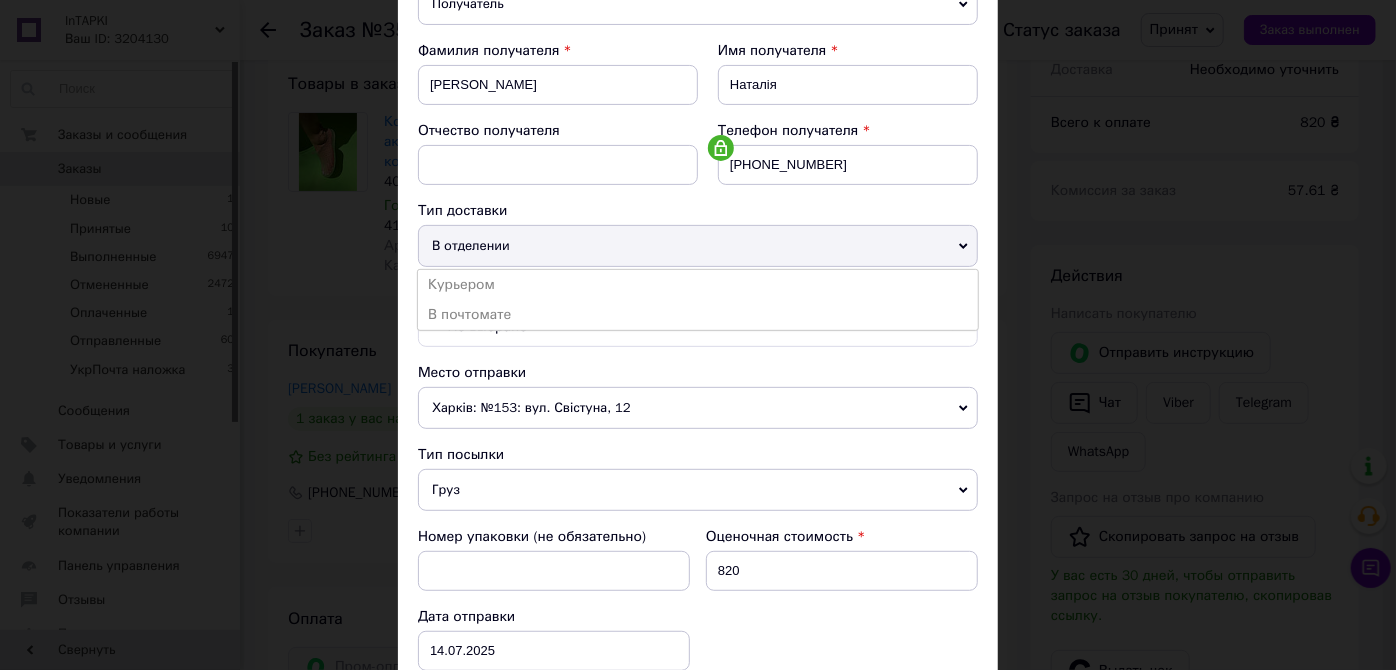 click on "В отделении" at bounding box center [698, 246] 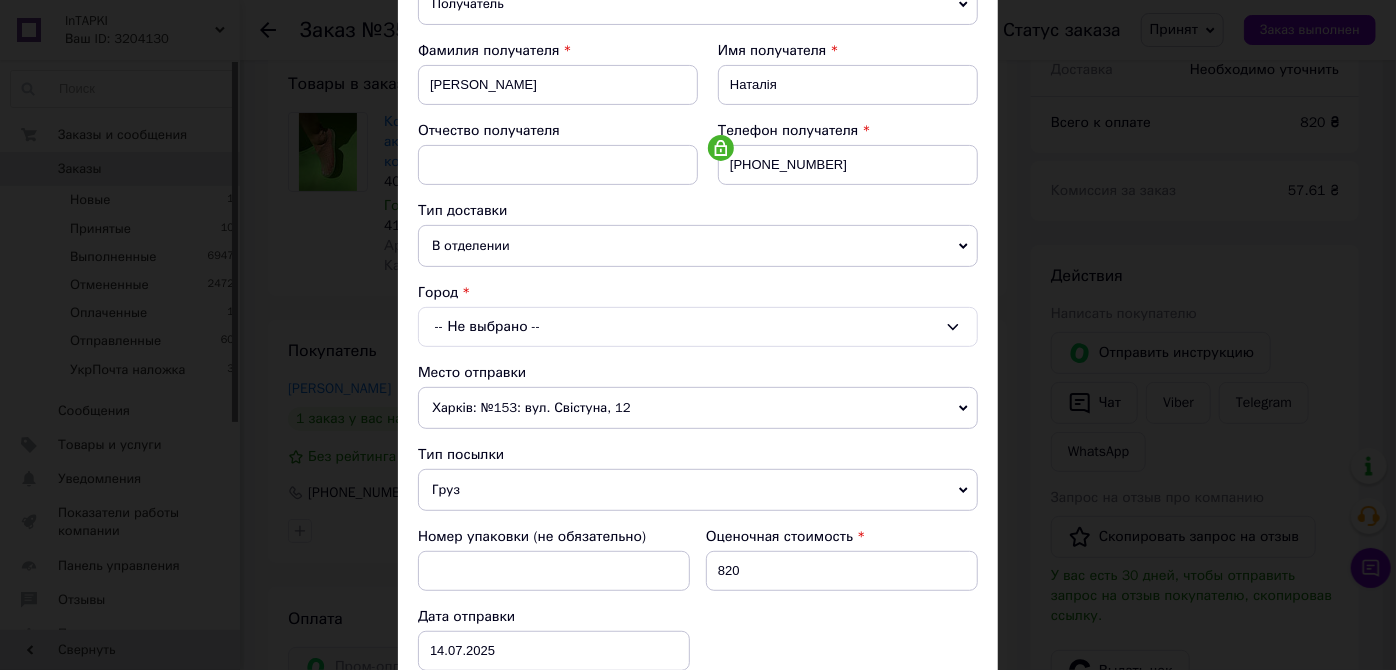 click on "-- Не выбрано --" at bounding box center [698, 327] 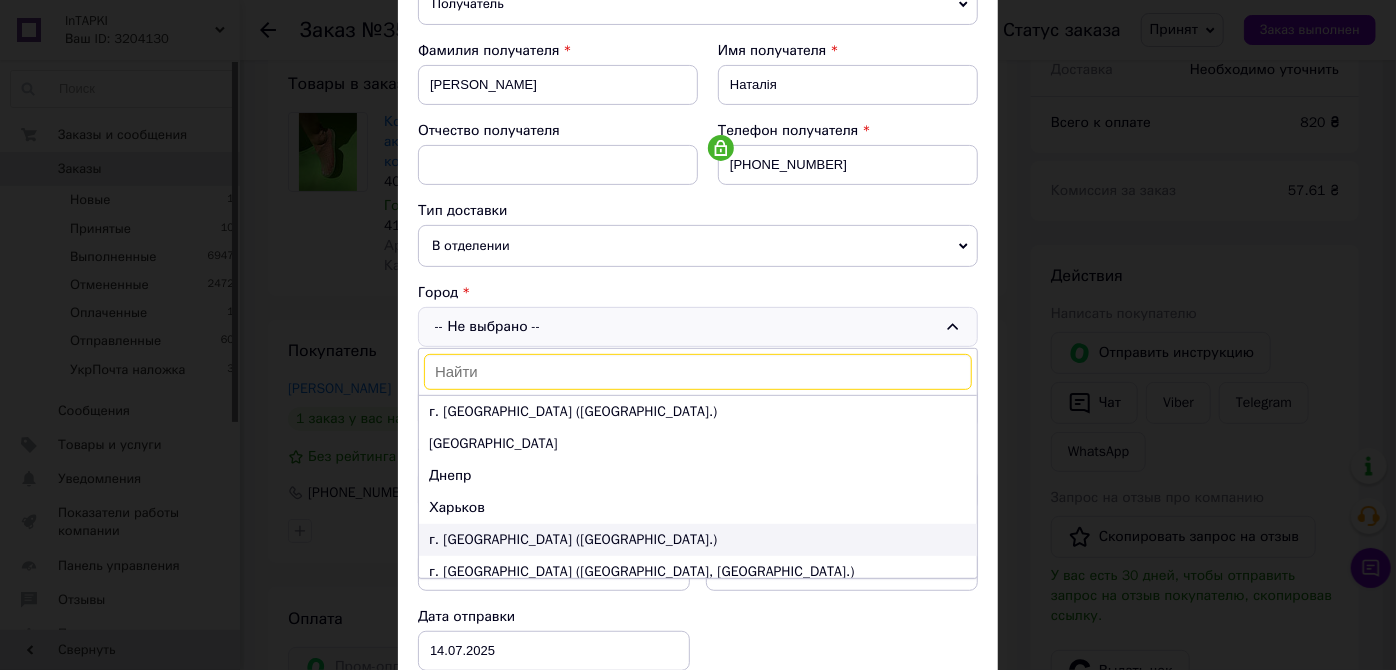click on "г. [GEOGRAPHIC_DATA] ([GEOGRAPHIC_DATA].)" at bounding box center [698, 540] 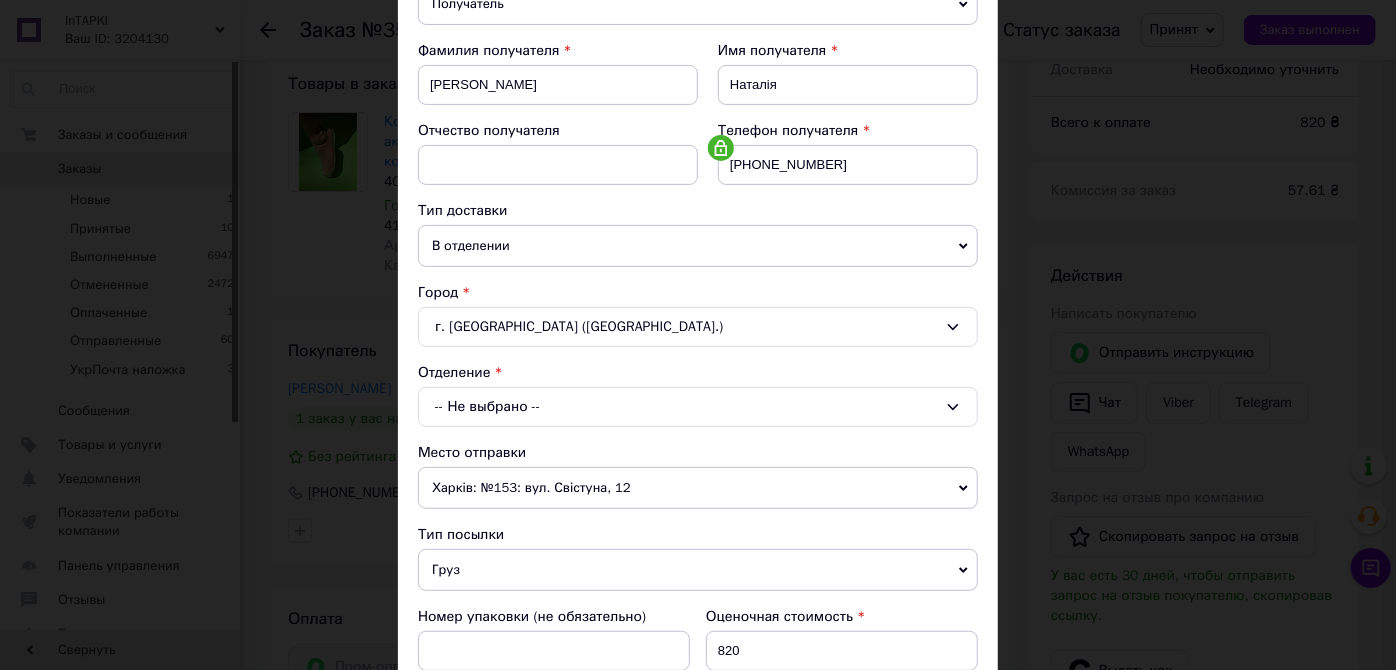 click on "-- Не выбрано --" at bounding box center [698, 407] 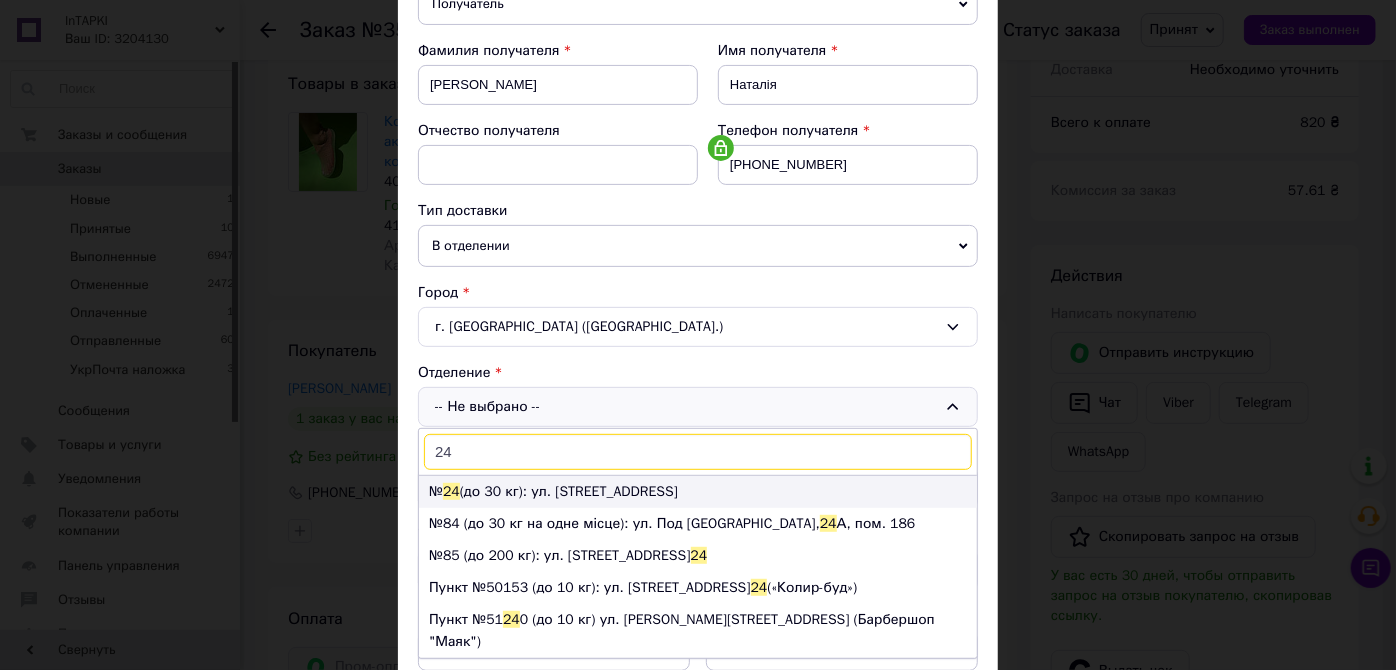 type on "24" 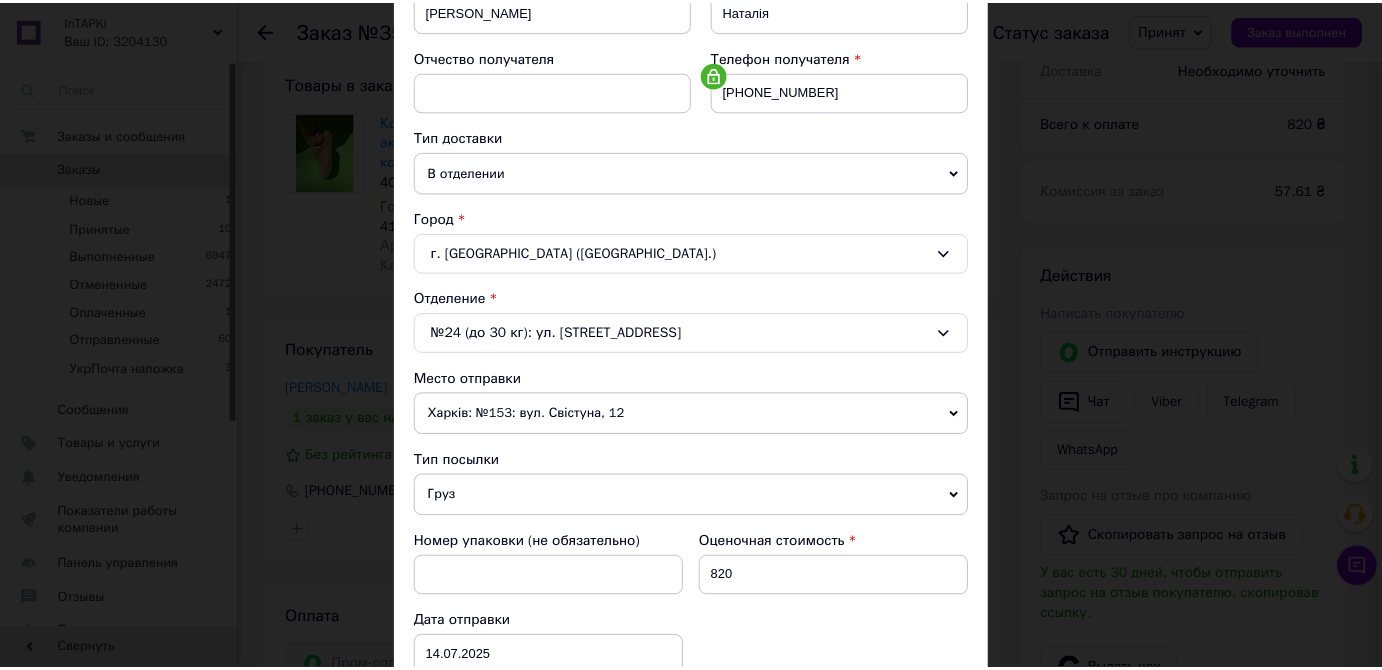 scroll, scrollTop: 636, scrollLeft: 0, axis: vertical 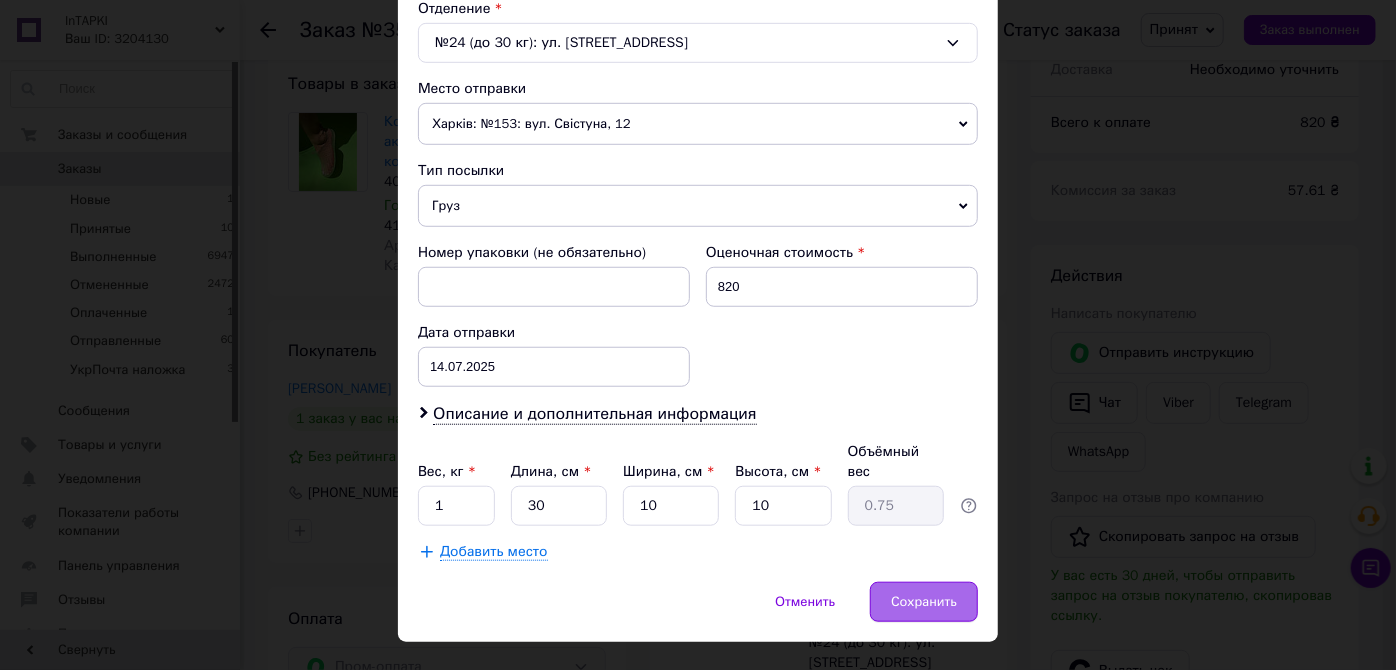 click on "Сохранить" at bounding box center (924, 602) 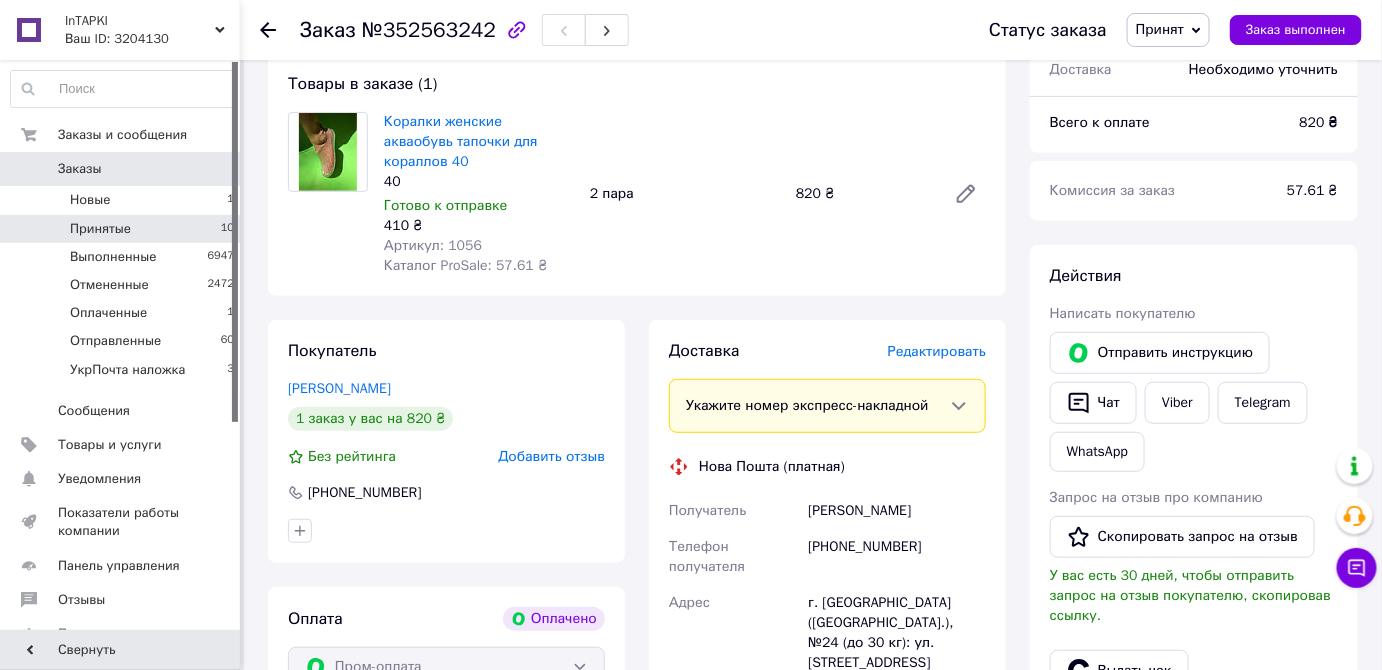 click on "Принятые 10" at bounding box center (123, 229) 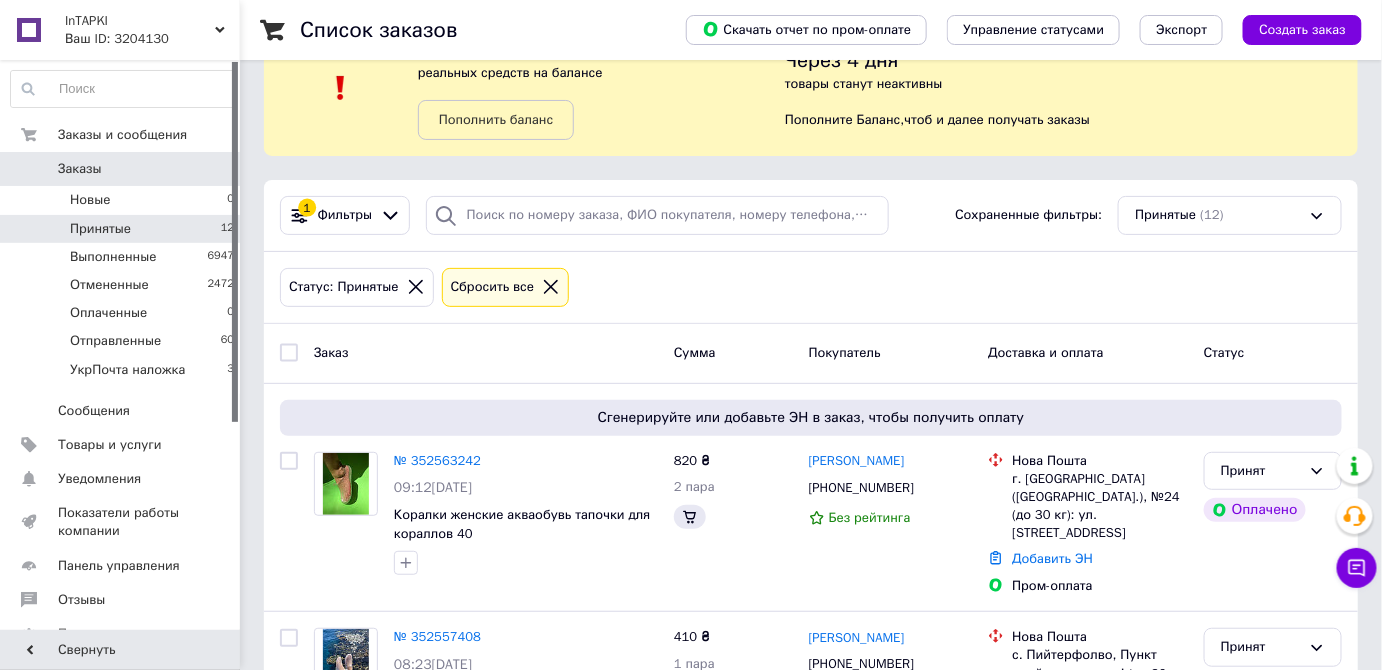 scroll, scrollTop: 0, scrollLeft: 0, axis: both 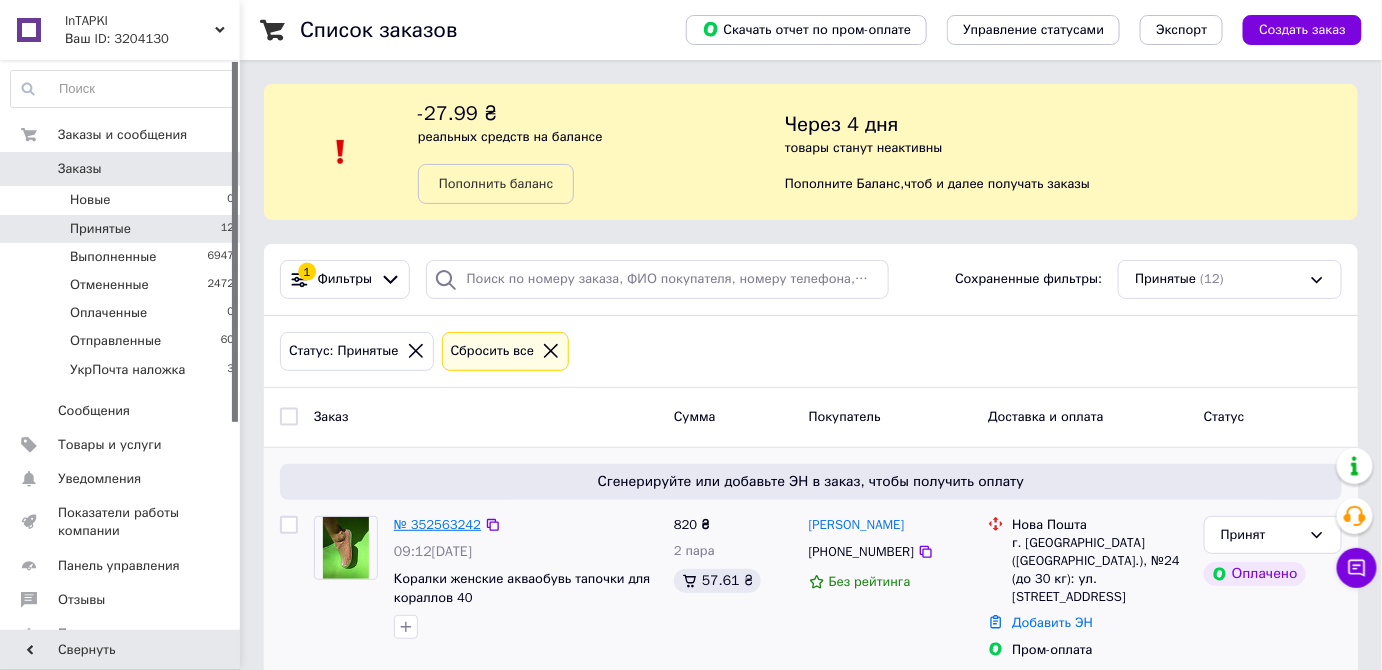 click on "№ 352563242" at bounding box center (437, 524) 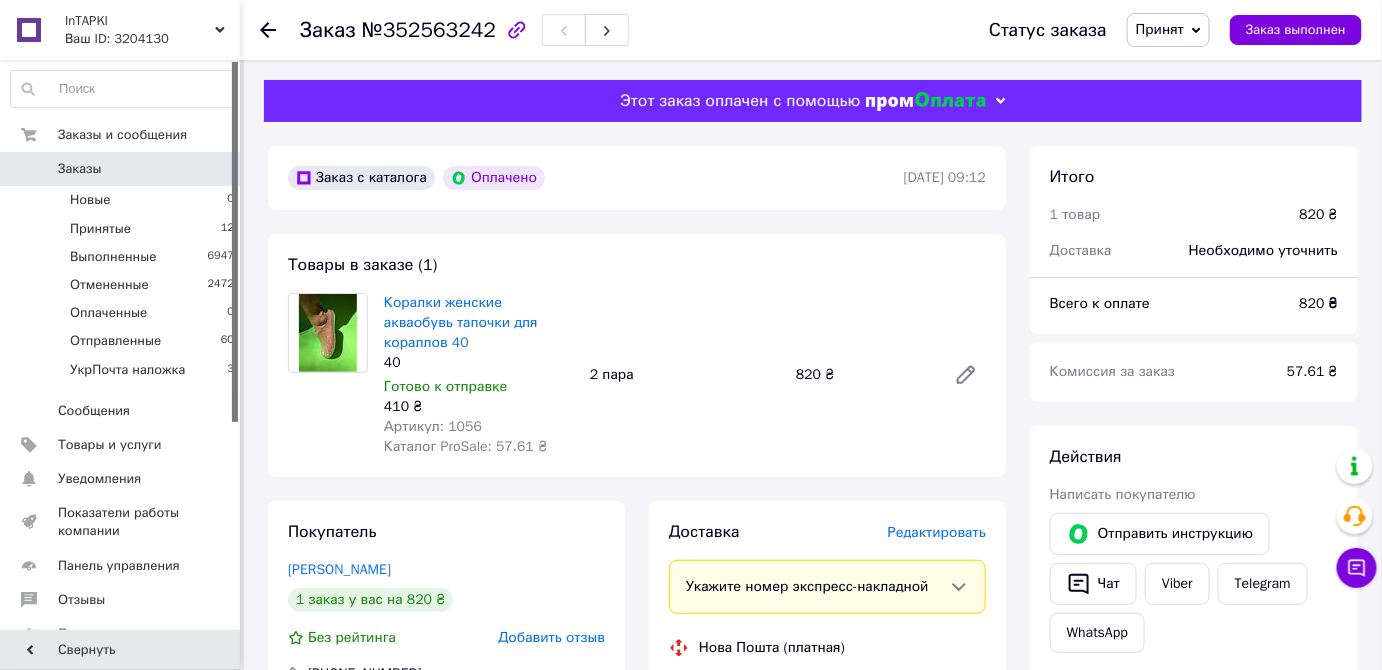 click 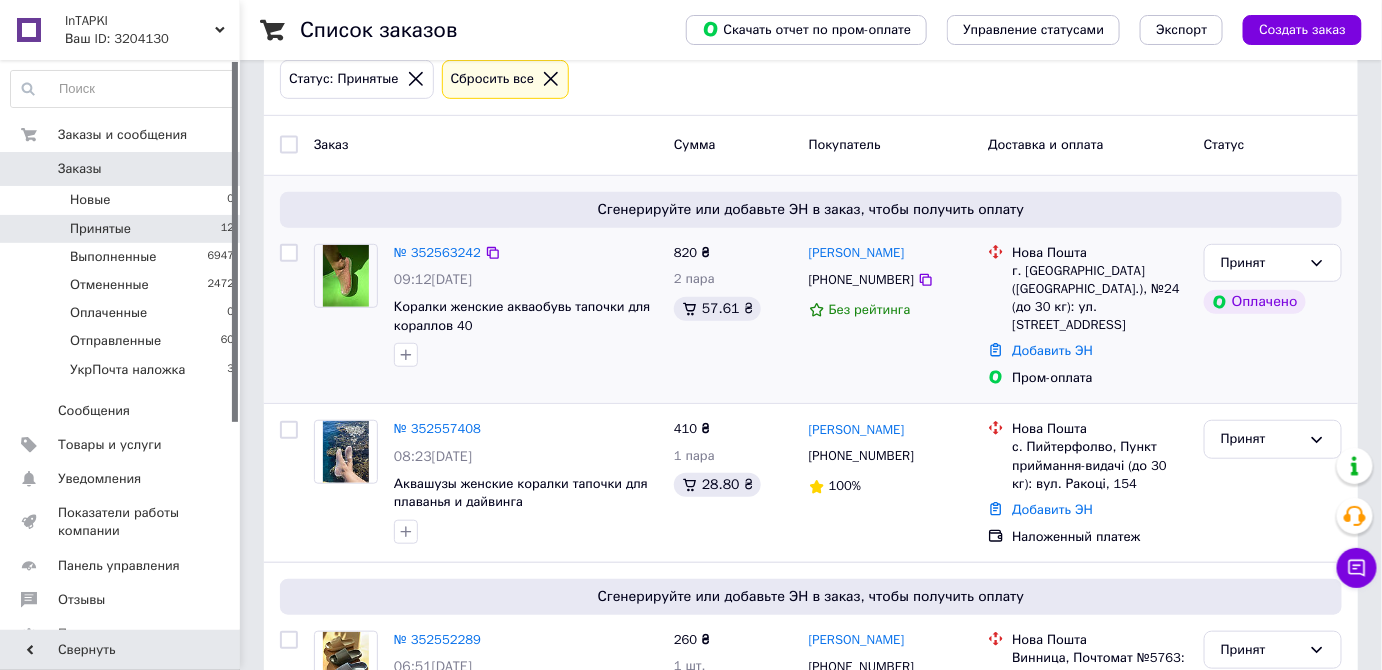 scroll, scrollTop: 272, scrollLeft: 0, axis: vertical 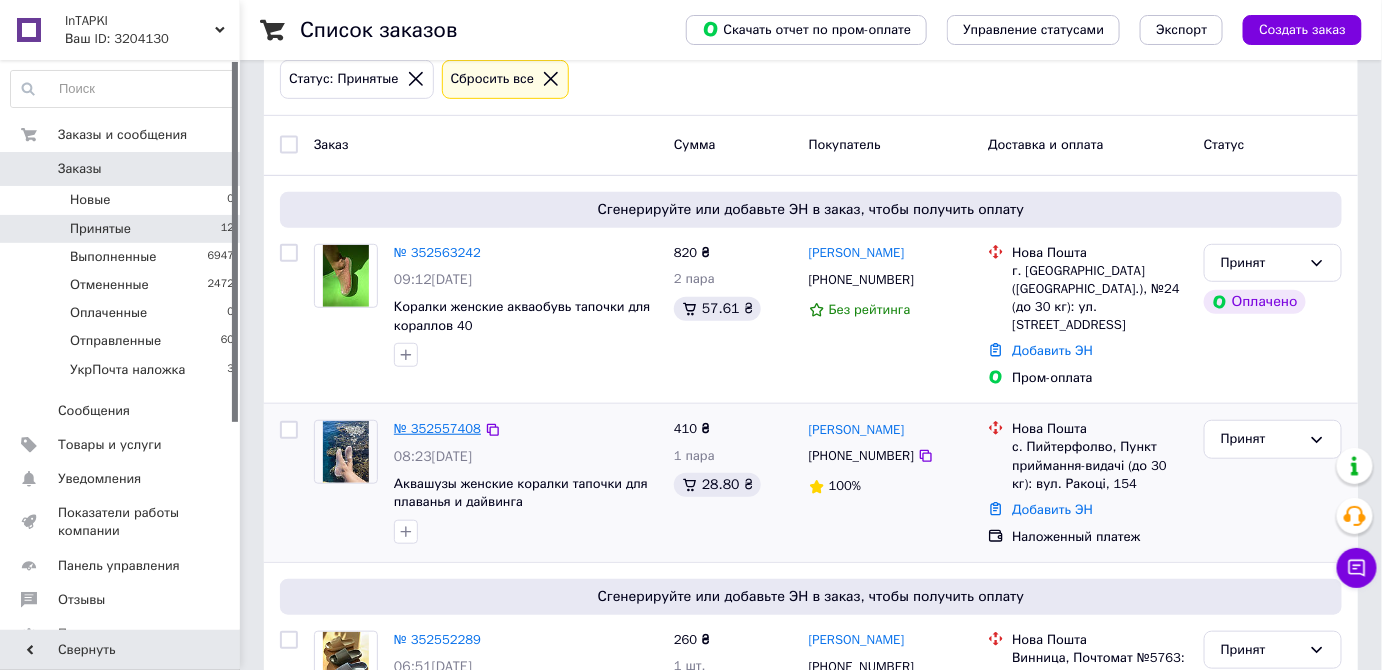 click on "№ 352557408" at bounding box center [437, 428] 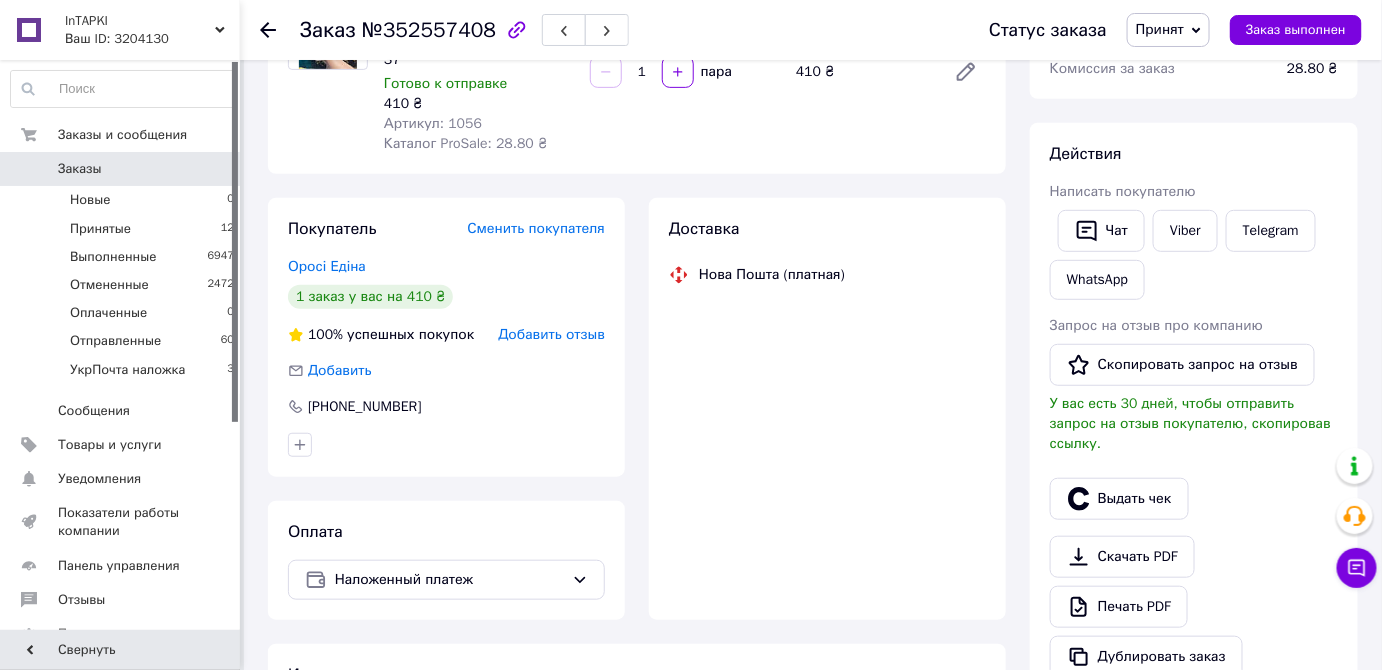 scroll, scrollTop: 0, scrollLeft: 0, axis: both 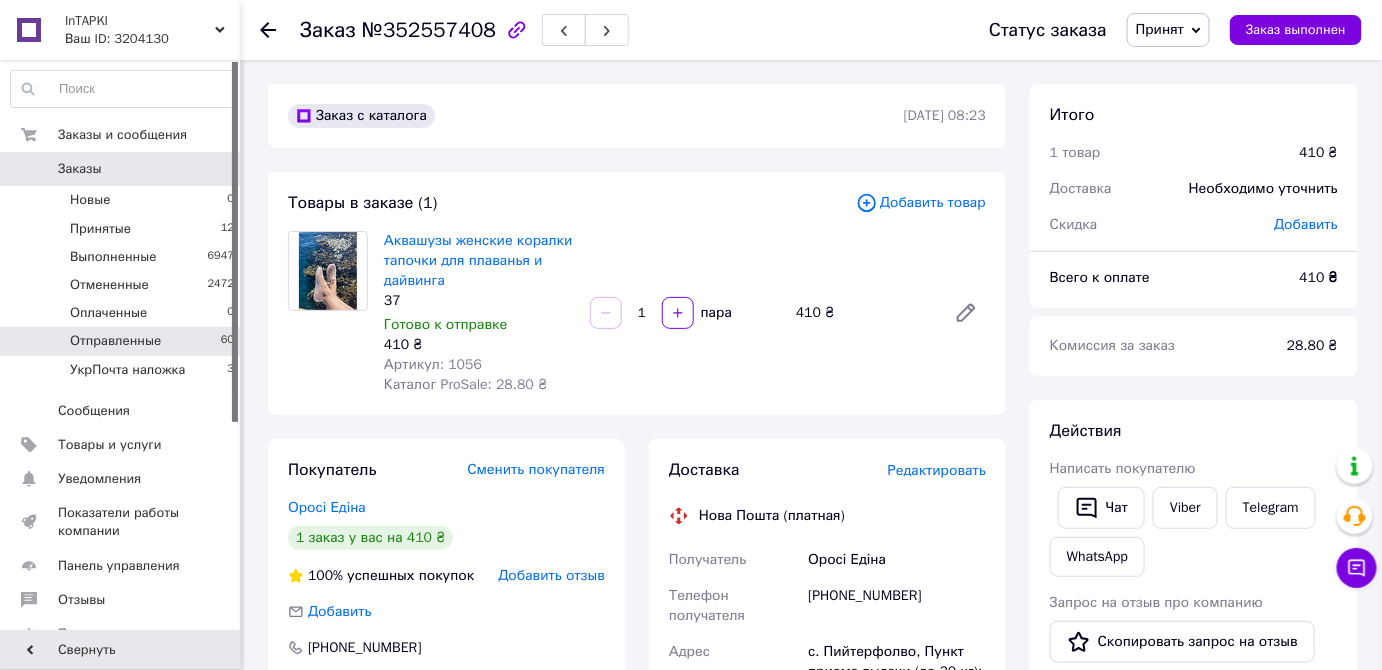 click on "Отправленные 60" at bounding box center [123, 341] 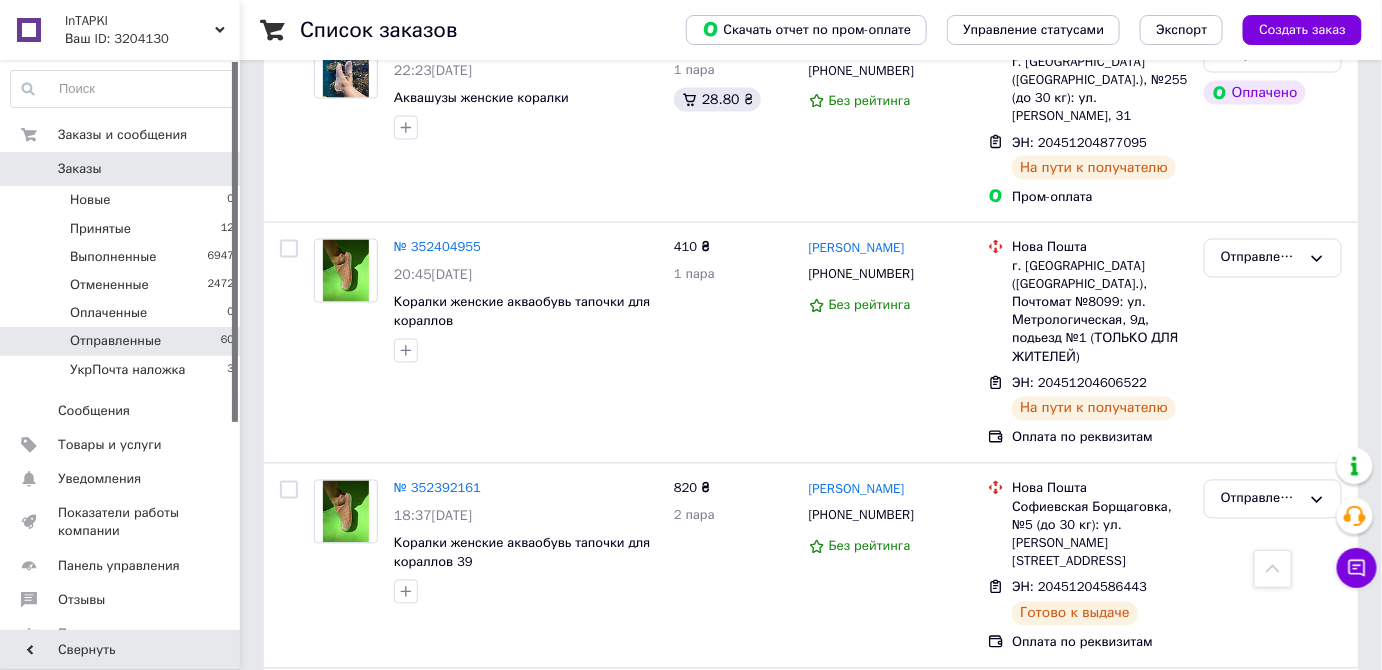 scroll, scrollTop: 3605, scrollLeft: 0, axis: vertical 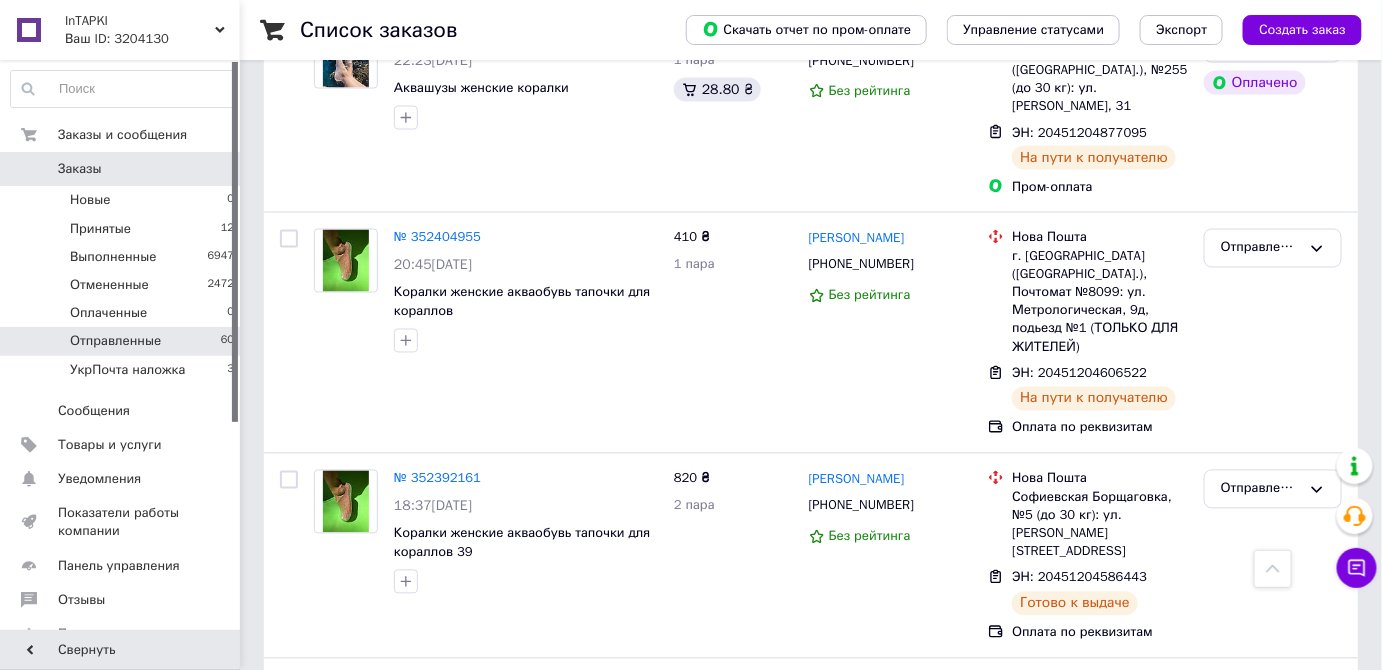 click on "2" at bounding box center [327, 926] 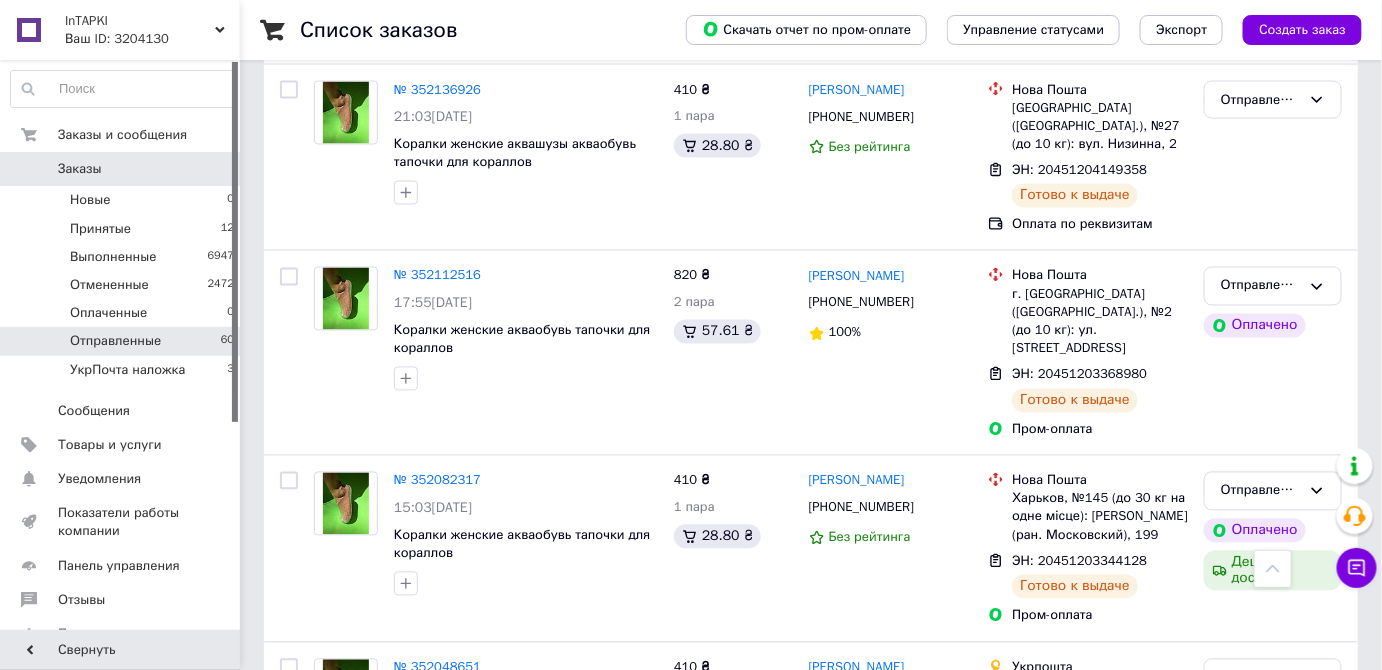 scroll, scrollTop: 3643, scrollLeft: 0, axis: vertical 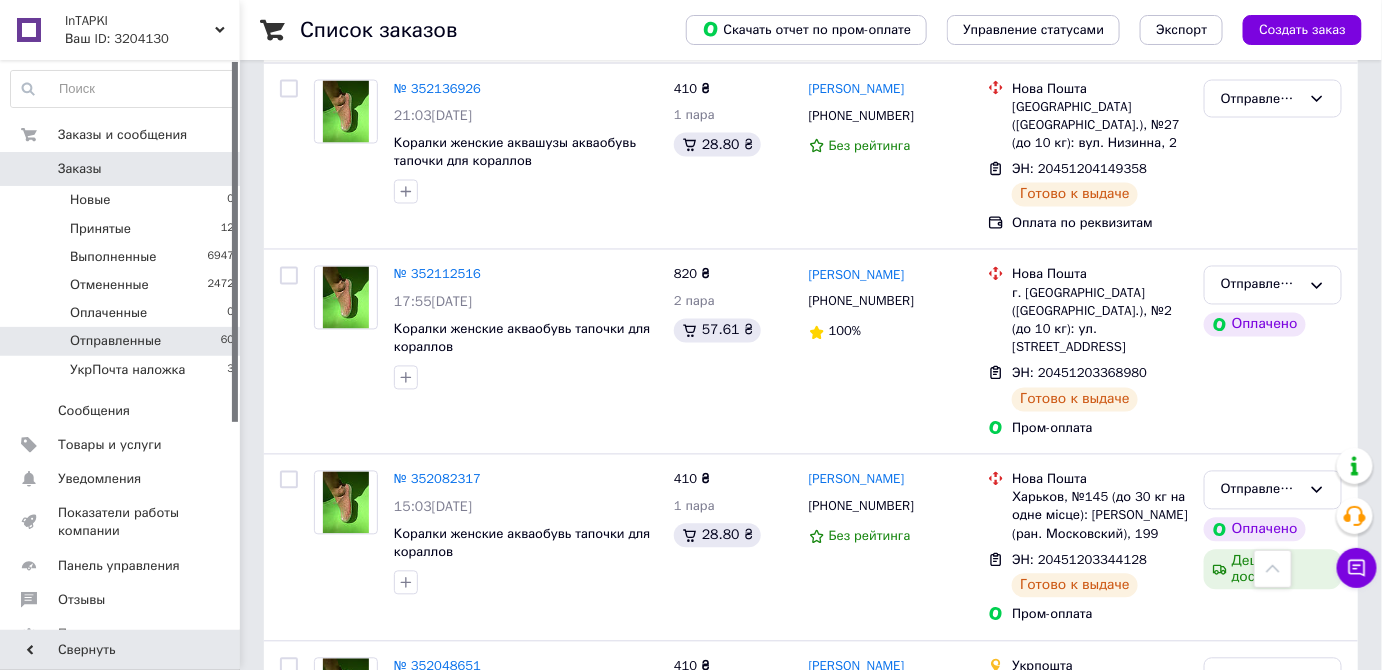 click on "3" at bounding box center (505, 890) 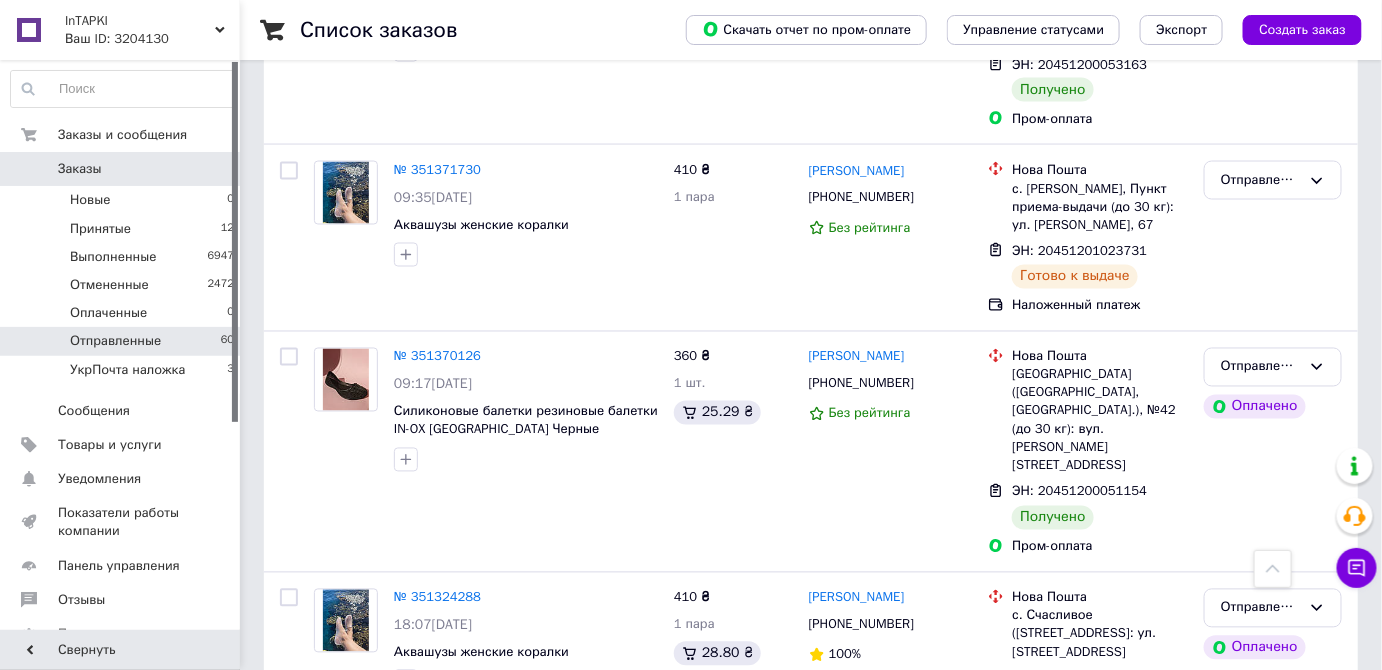 scroll, scrollTop: 3610, scrollLeft: 0, axis: vertical 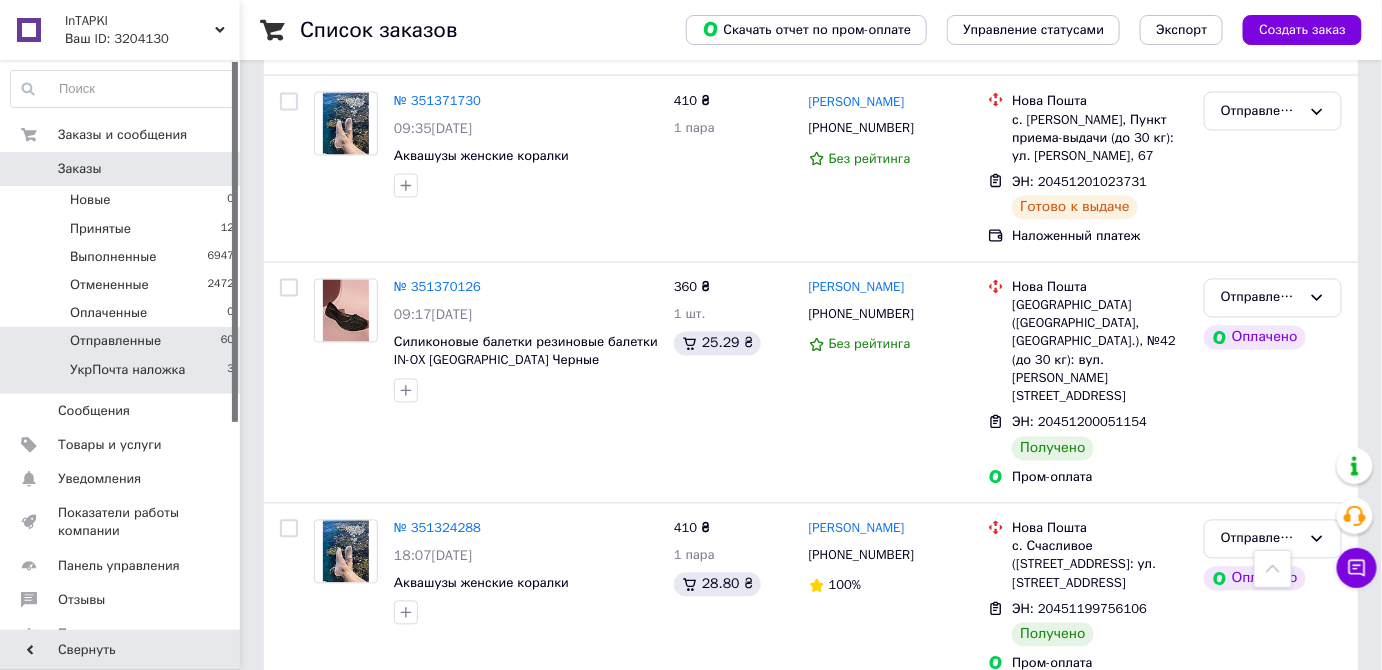 click on "УкрПочта наложка" at bounding box center [127, 370] 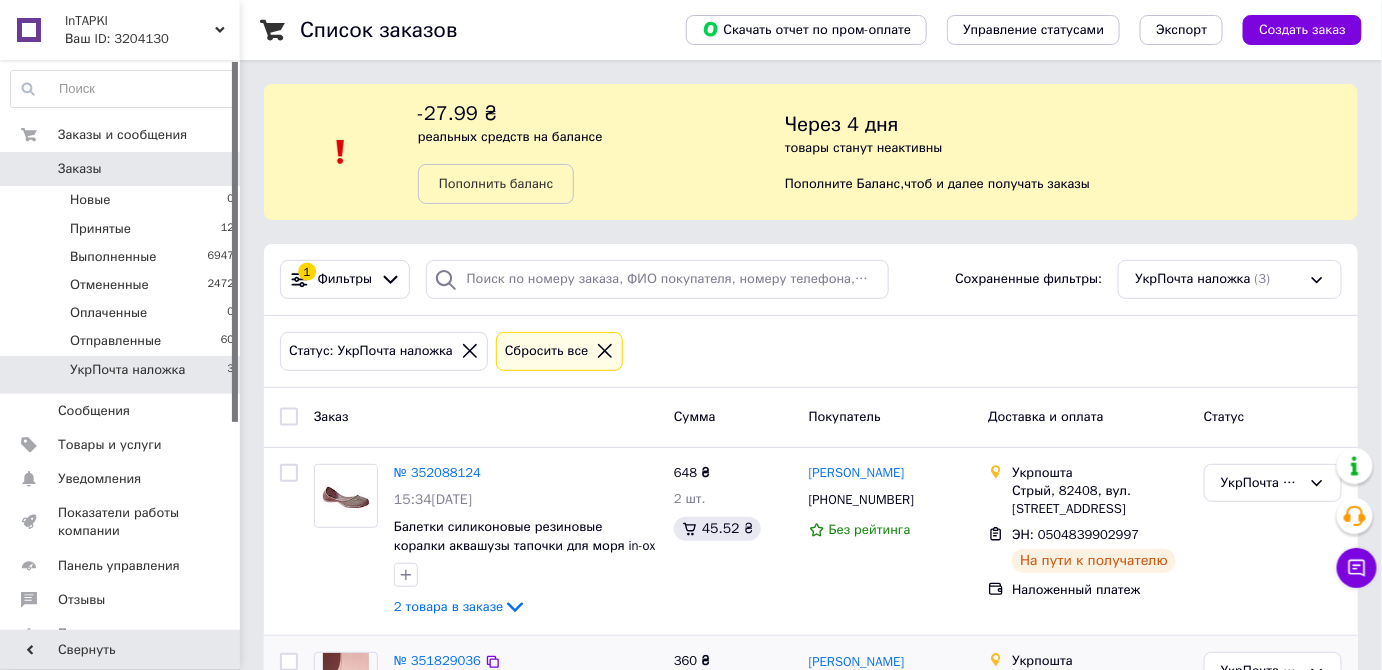 scroll, scrollTop: 344, scrollLeft: 0, axis: vertical 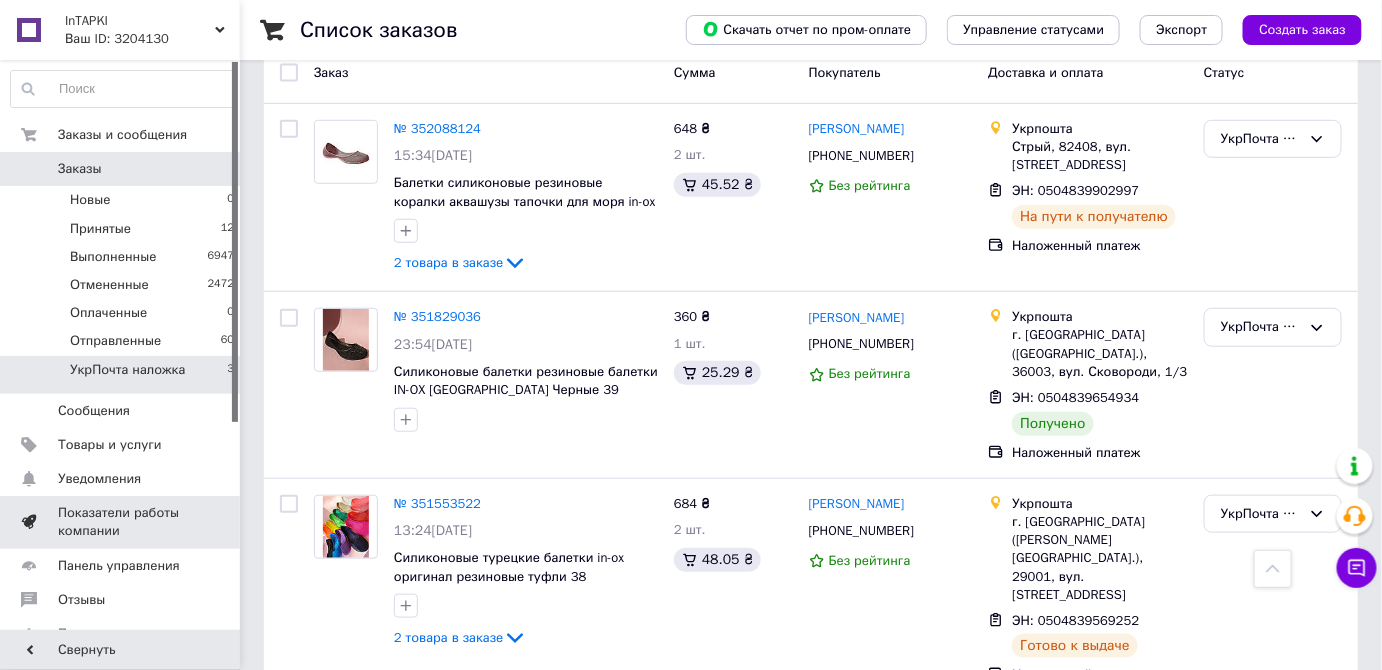 click on "Показатели работы компании" at bounding box center (121, 522) 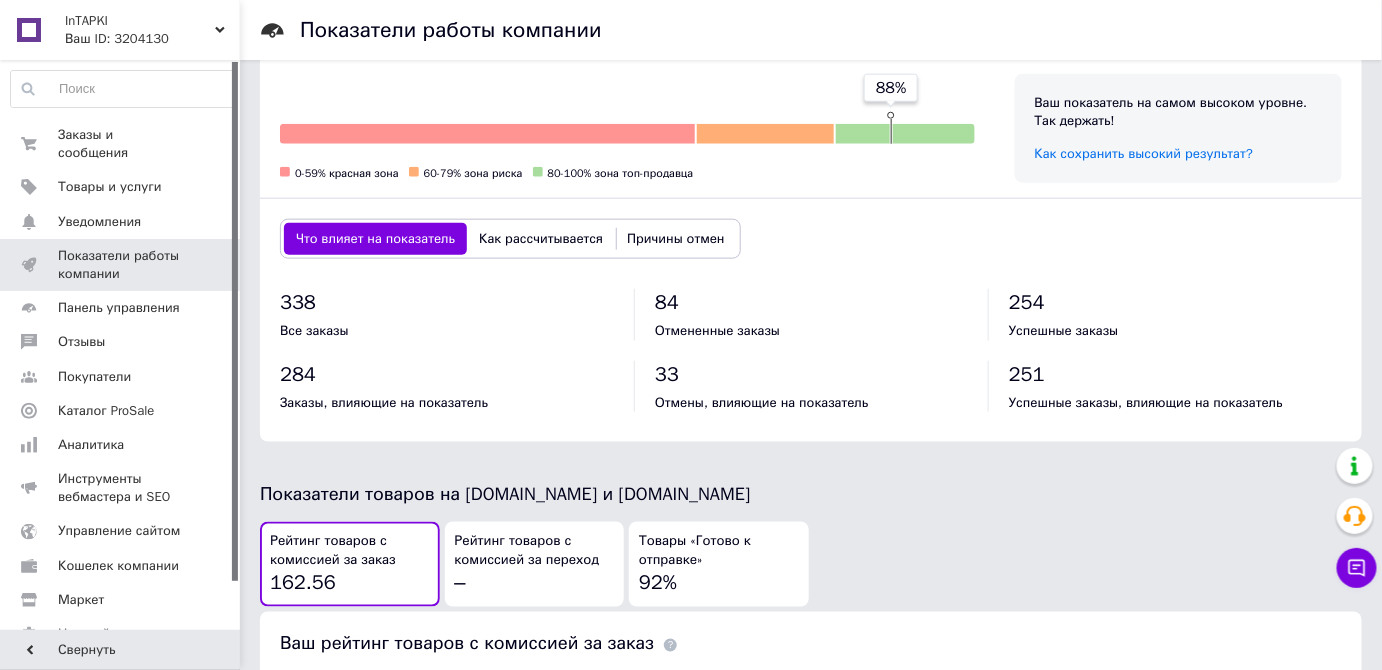 scroll, scrollTop: 727, scrollLeft: 0, axis: vertical 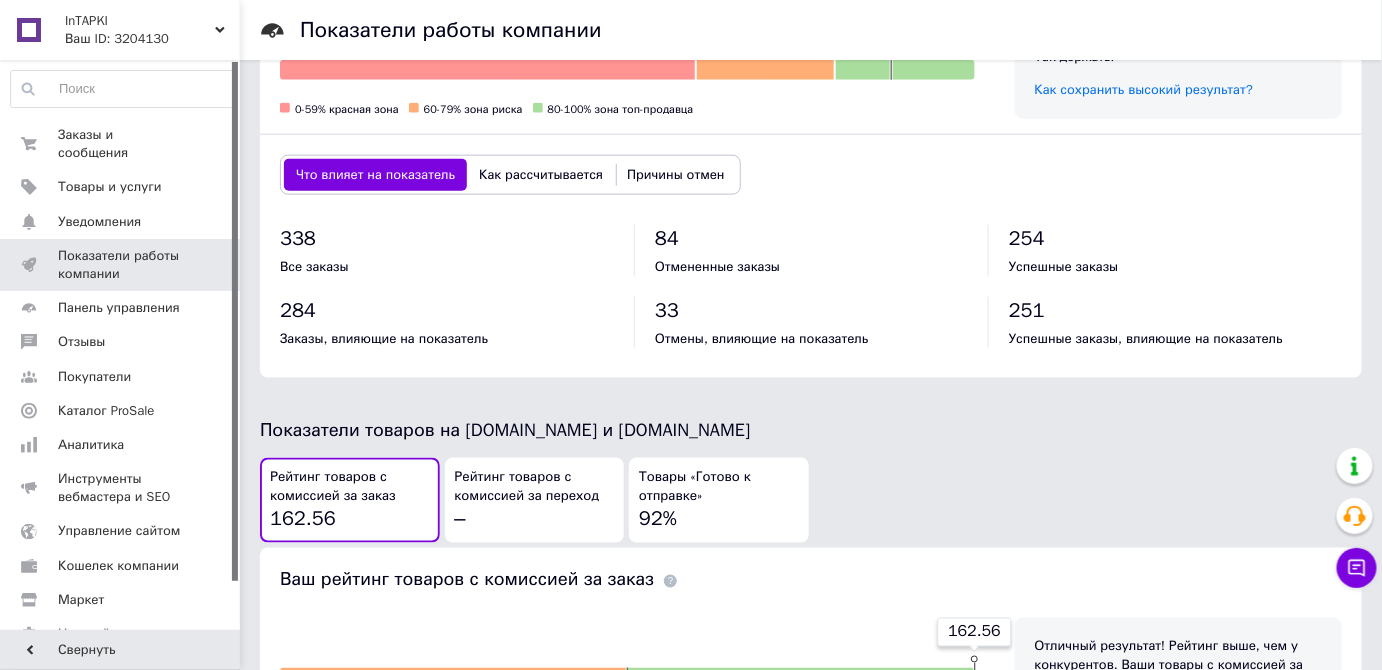 click on "Товары «Готово к отправке» 92%" at bounding box center (719, 500) 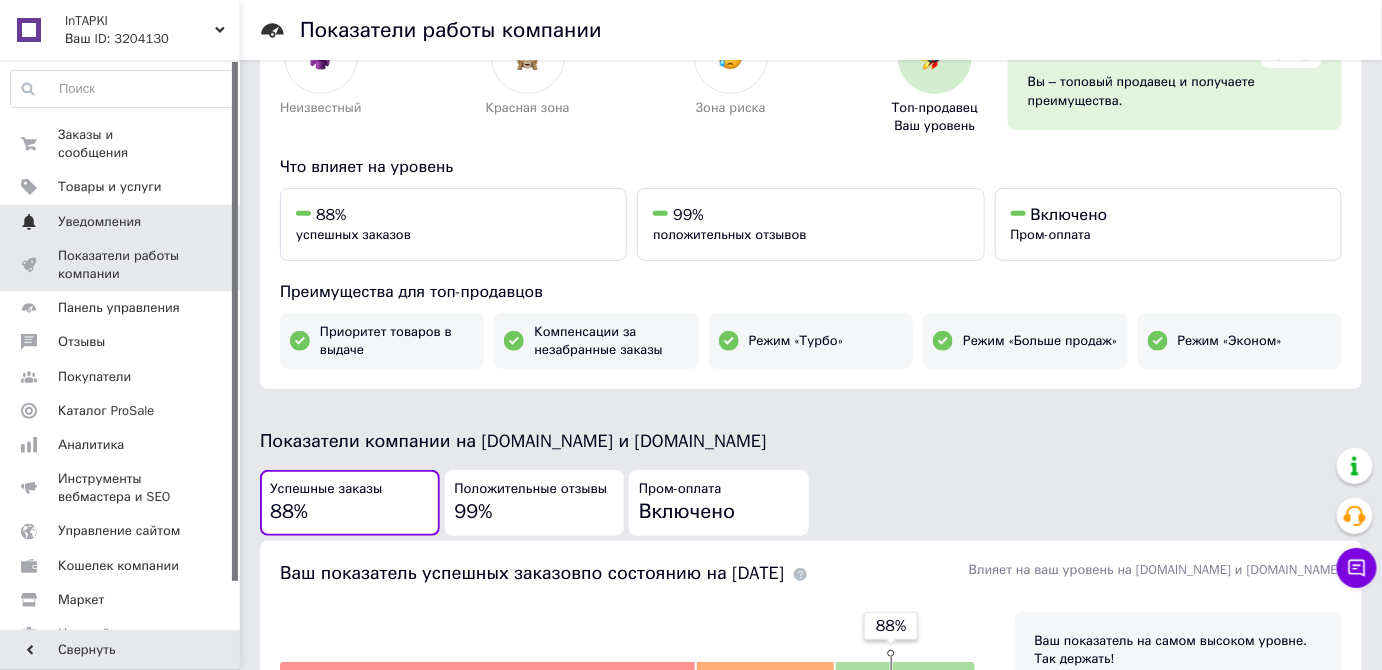 scroll, scrollTop: 0, scrollLeft: 0, axis: both 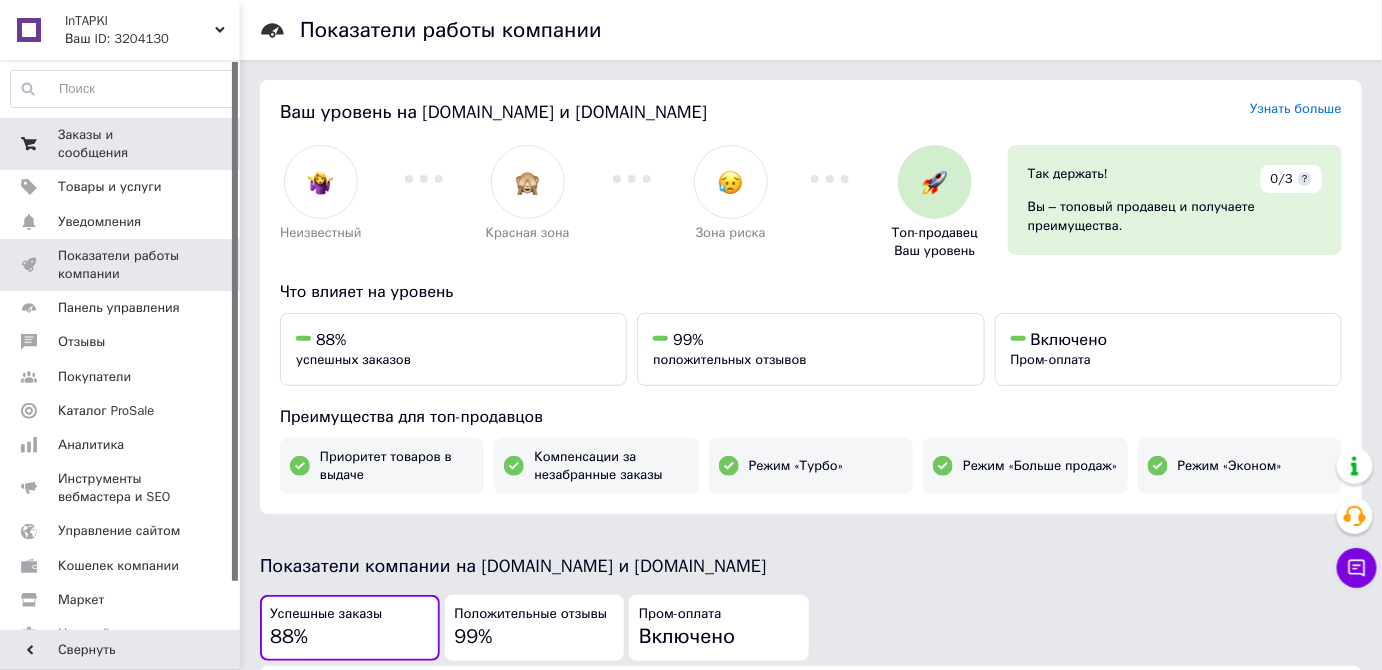 click on "Заказы и сообщения" at bounding box center (121, 144) 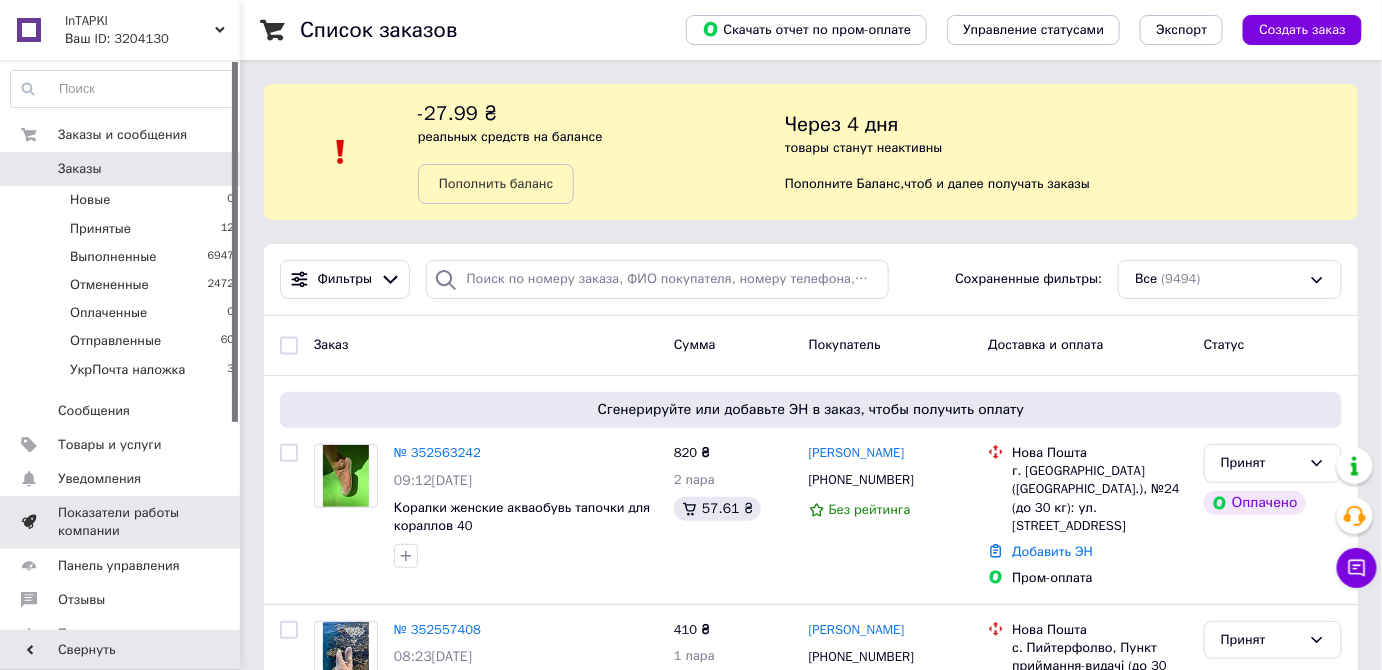 click on "Показатели работы компании" at bounding box center [121, 522] 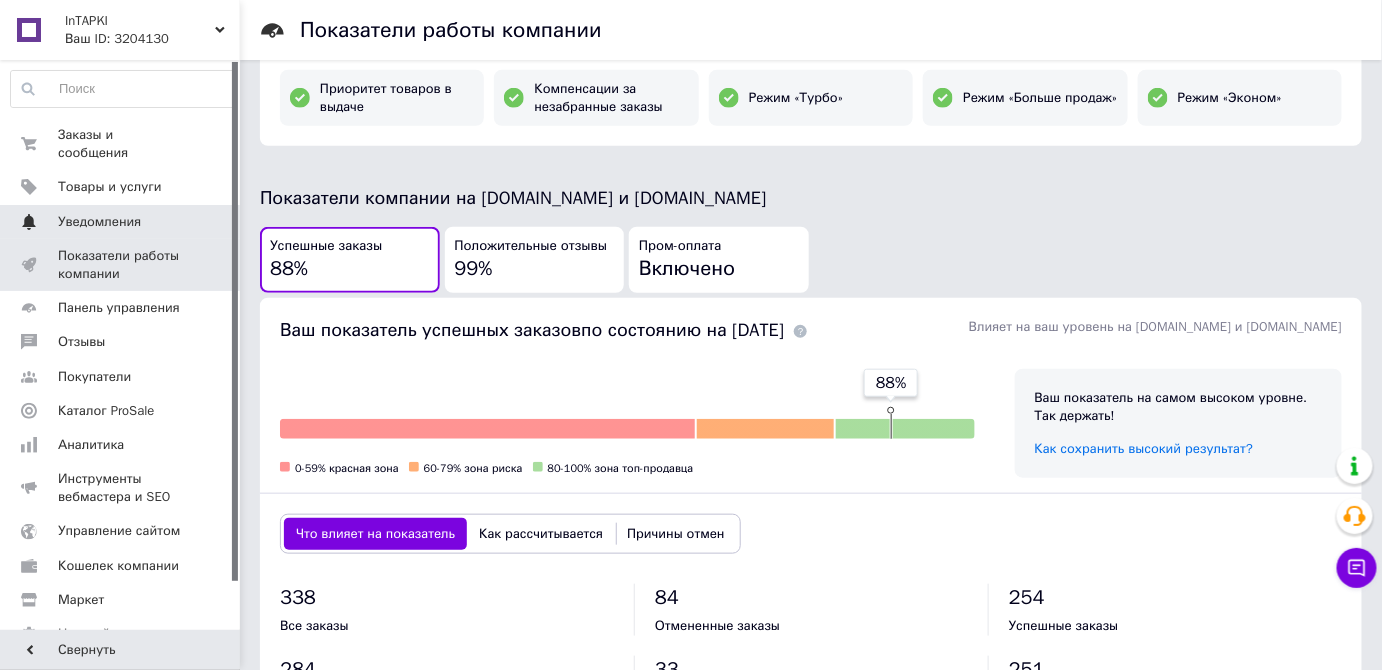 scroll, scrollTop: 363, scrollLeft: 0, axis: vertical 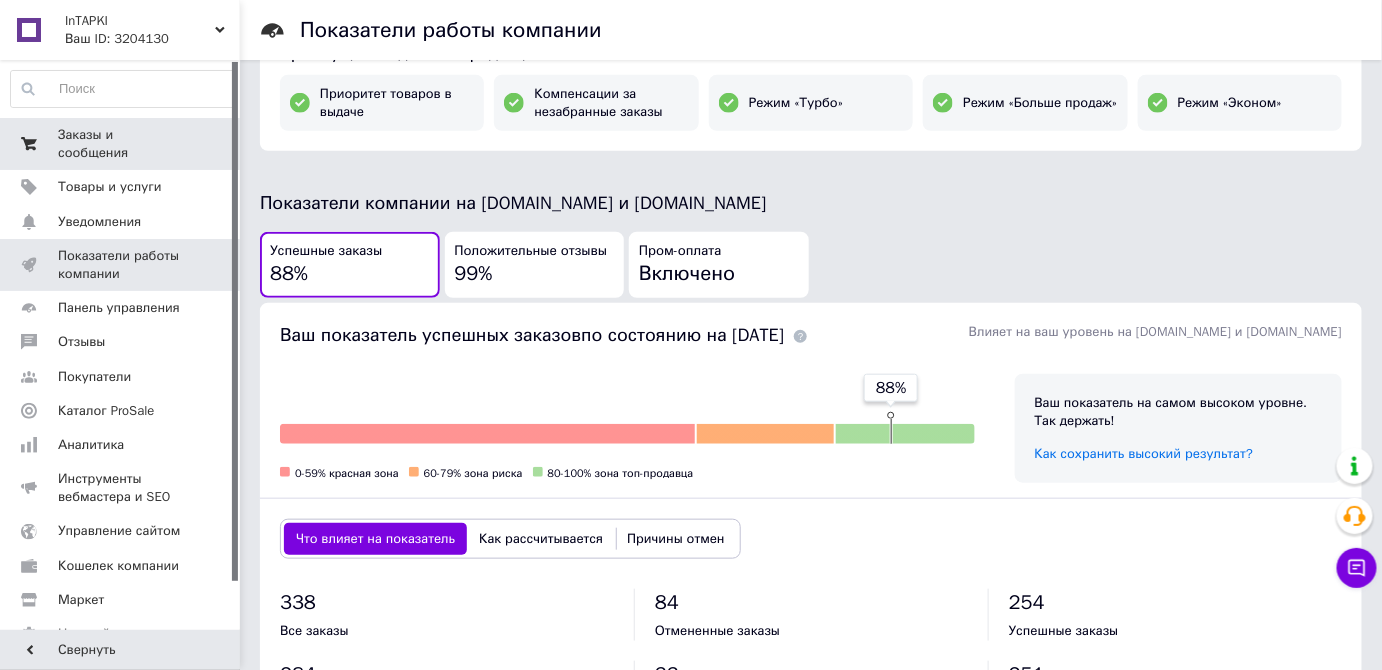 click on "Заказы и сообщения" at bounding box center (121, 144) 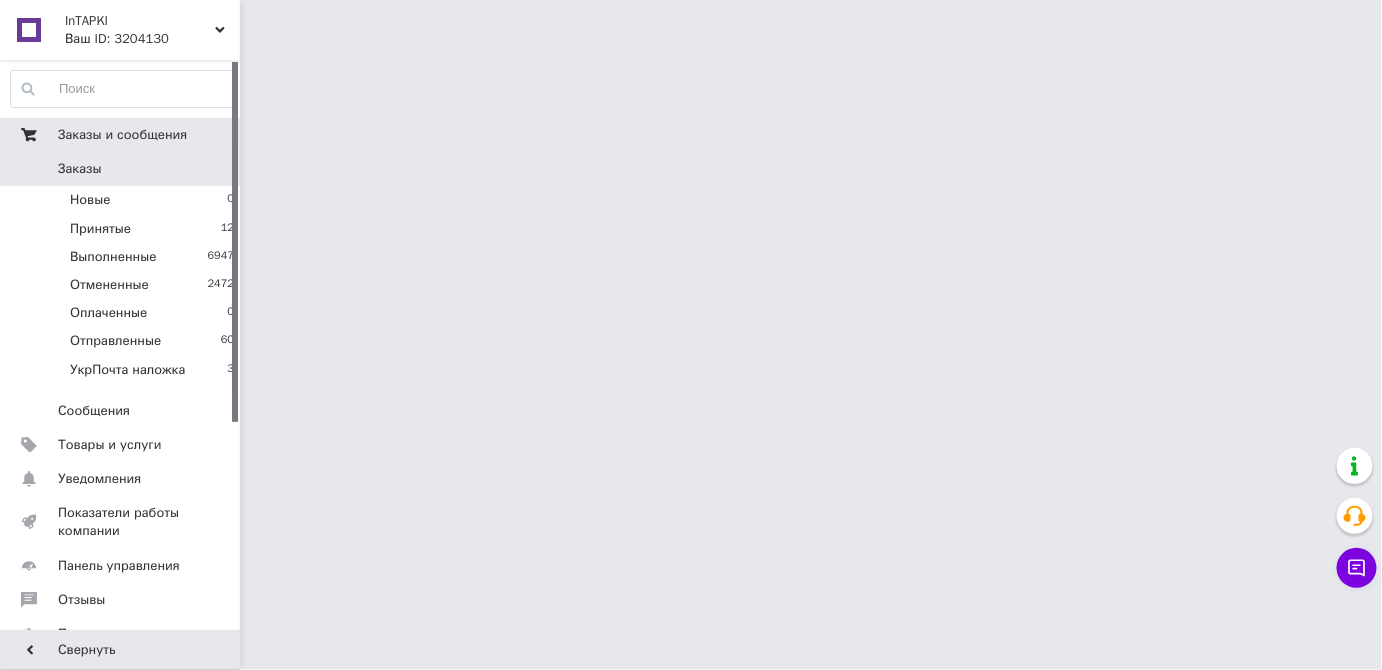 scroll, scrollTop: 0, scrollLeft: 0, axis: both 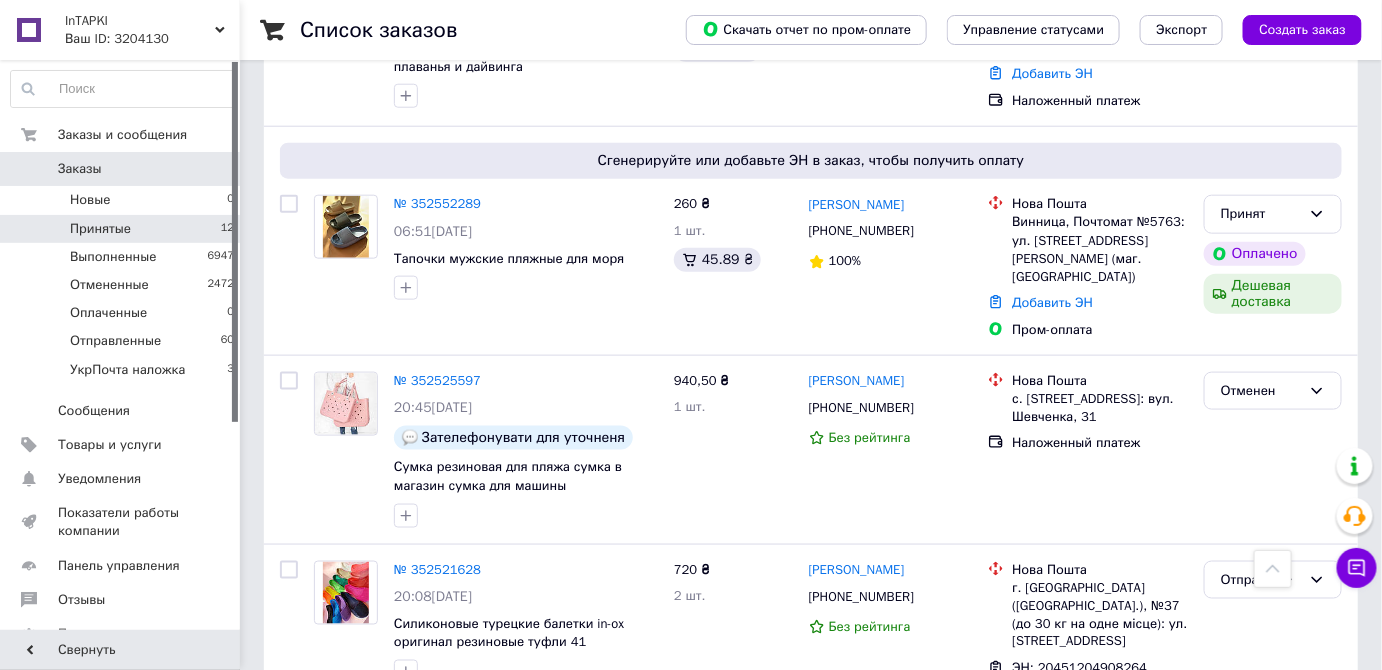 click on "Принятые 12" at bounding box center [123, 229] 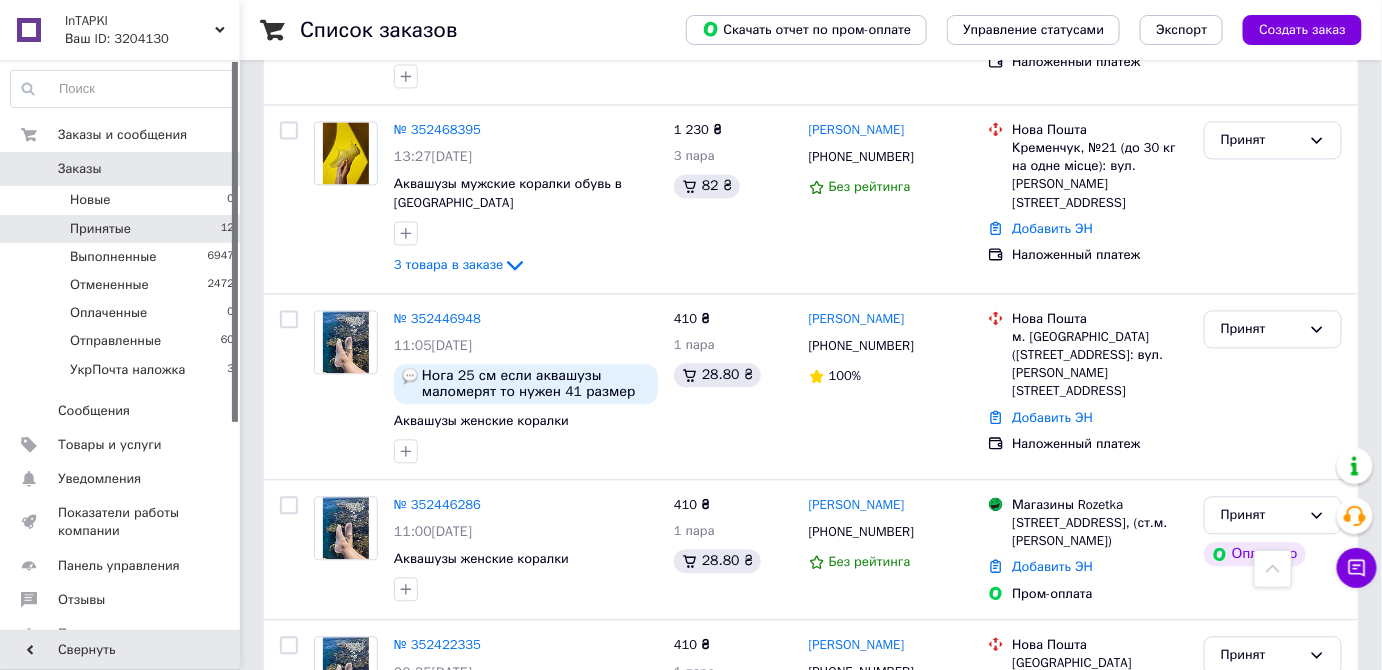 scroll, scrollTop: 1272, scrollLeft: 0, axis: vertical 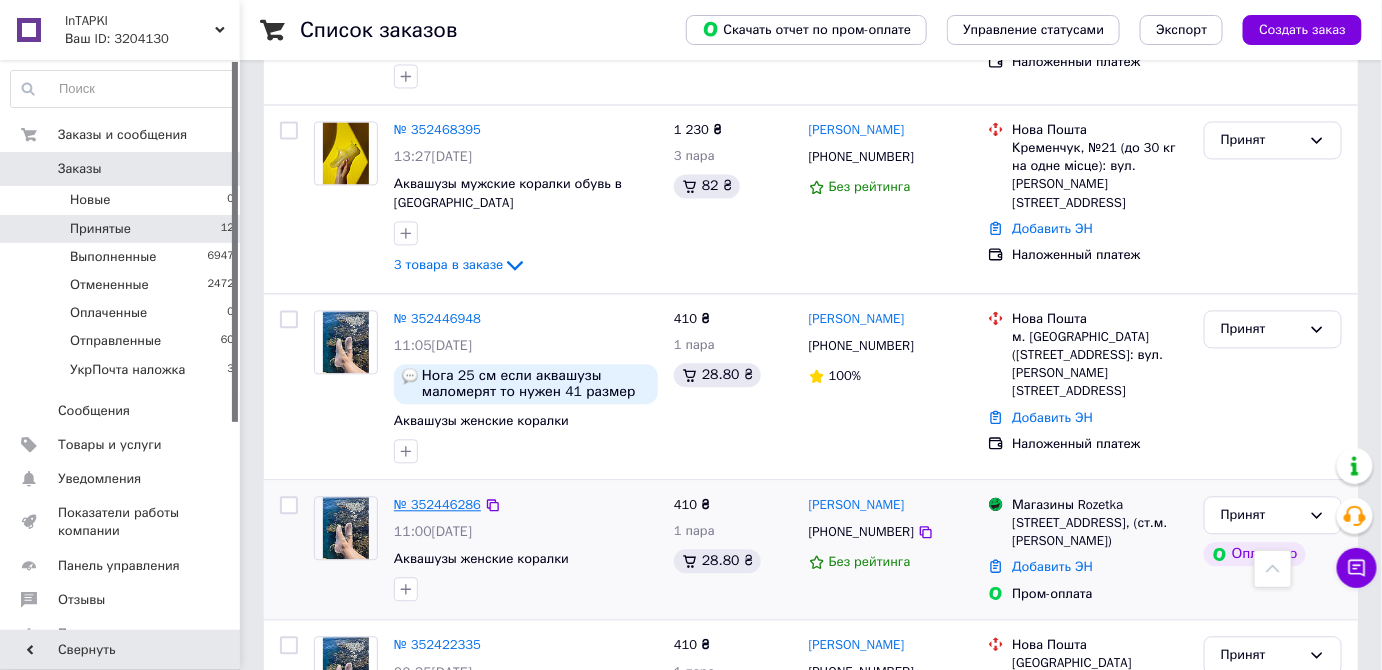 click on "№ 352446286" at bounding box center [437, 504] 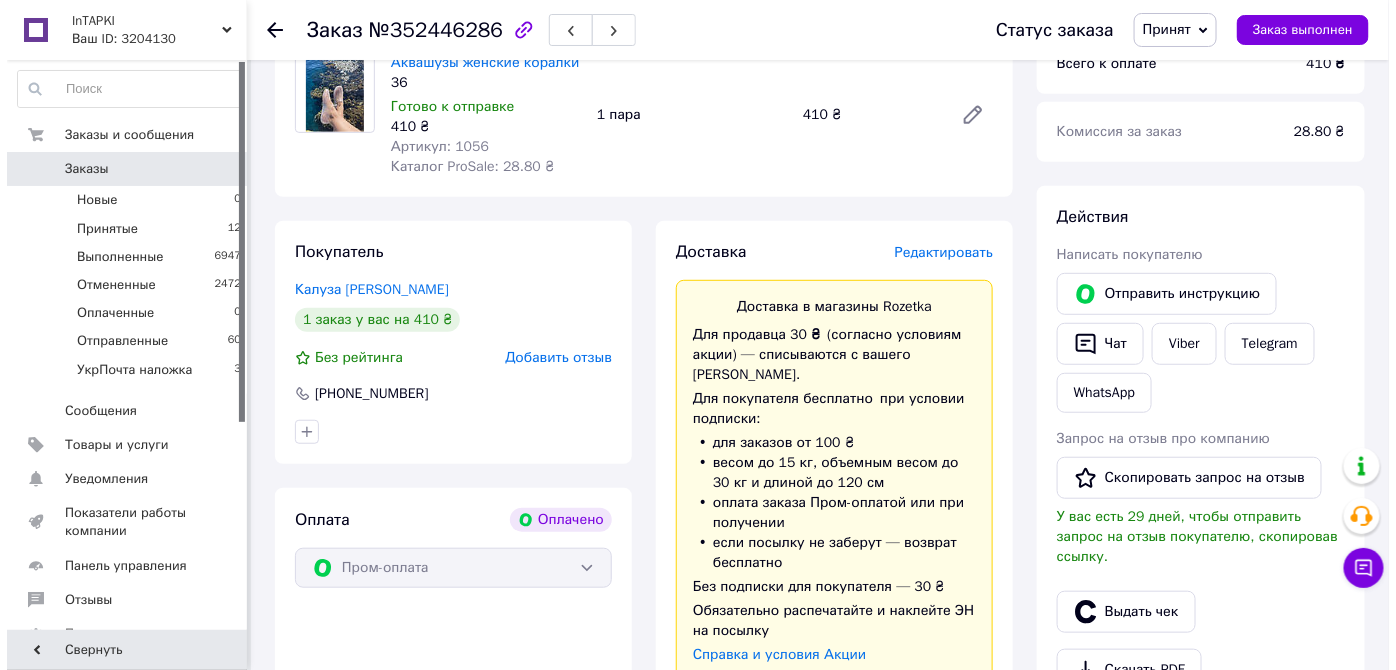 scroll, scrollTop: 58, scrollLeft: 0, axis: vertical 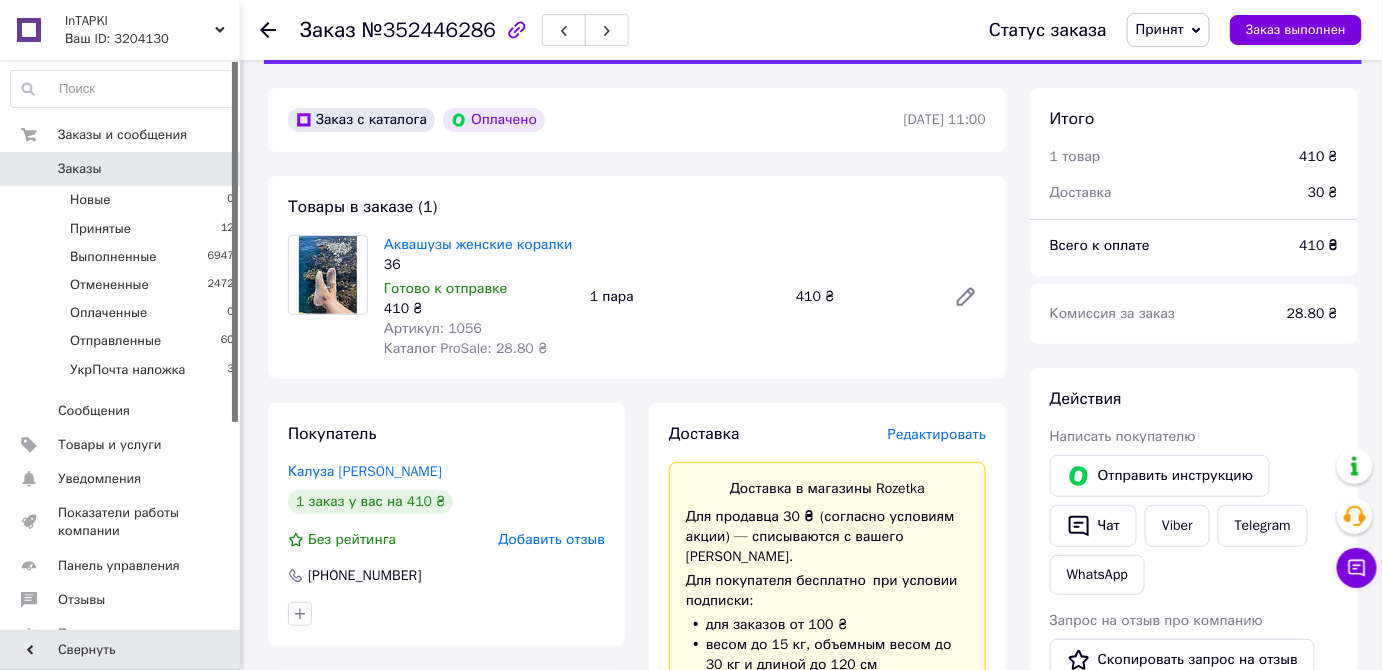click on "Принят" at bounding box center [1160, 29] 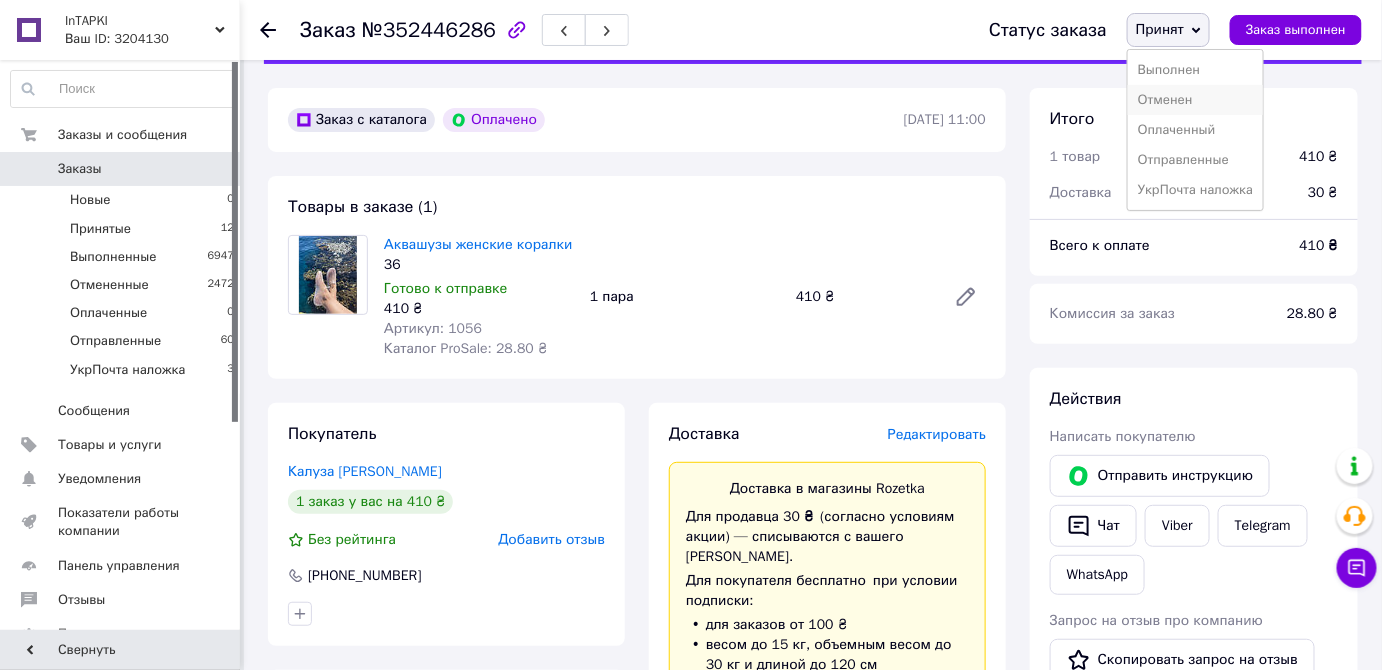 click on "Отменен" at bounding box center [1195, 100] 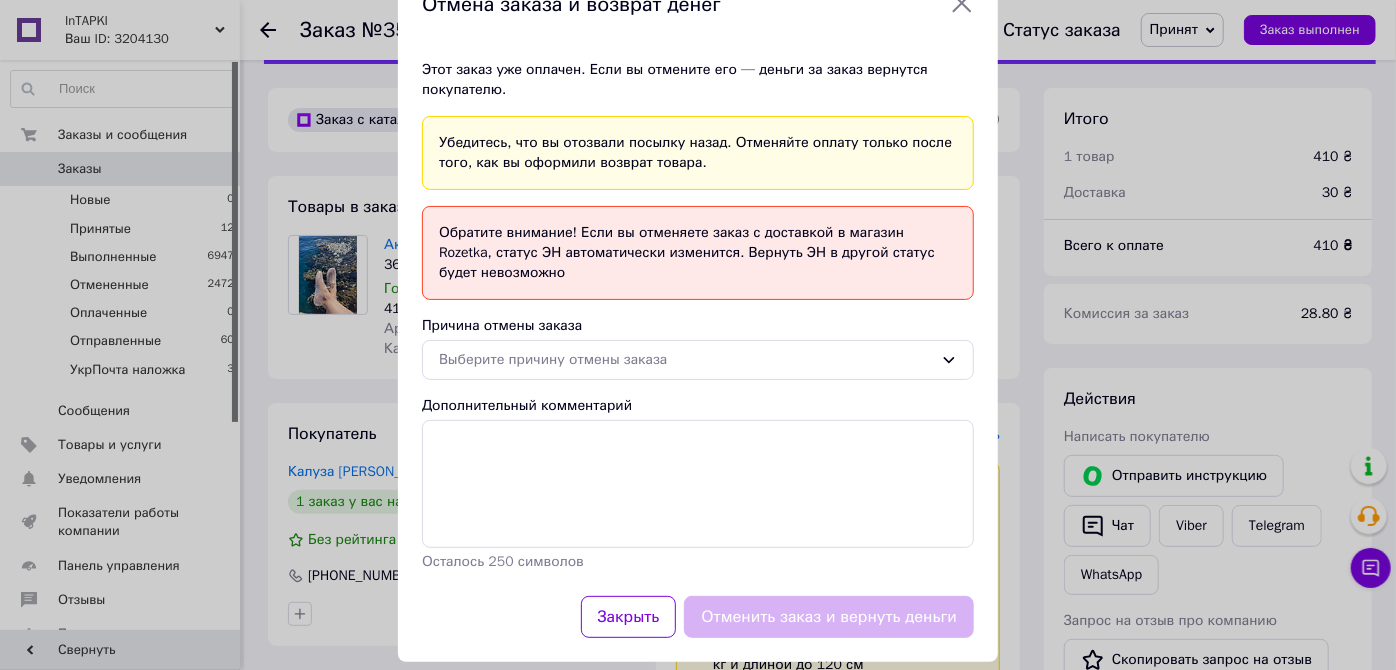 scroll, scrollTop: 86, scrollLeft: 0, axis: vertical 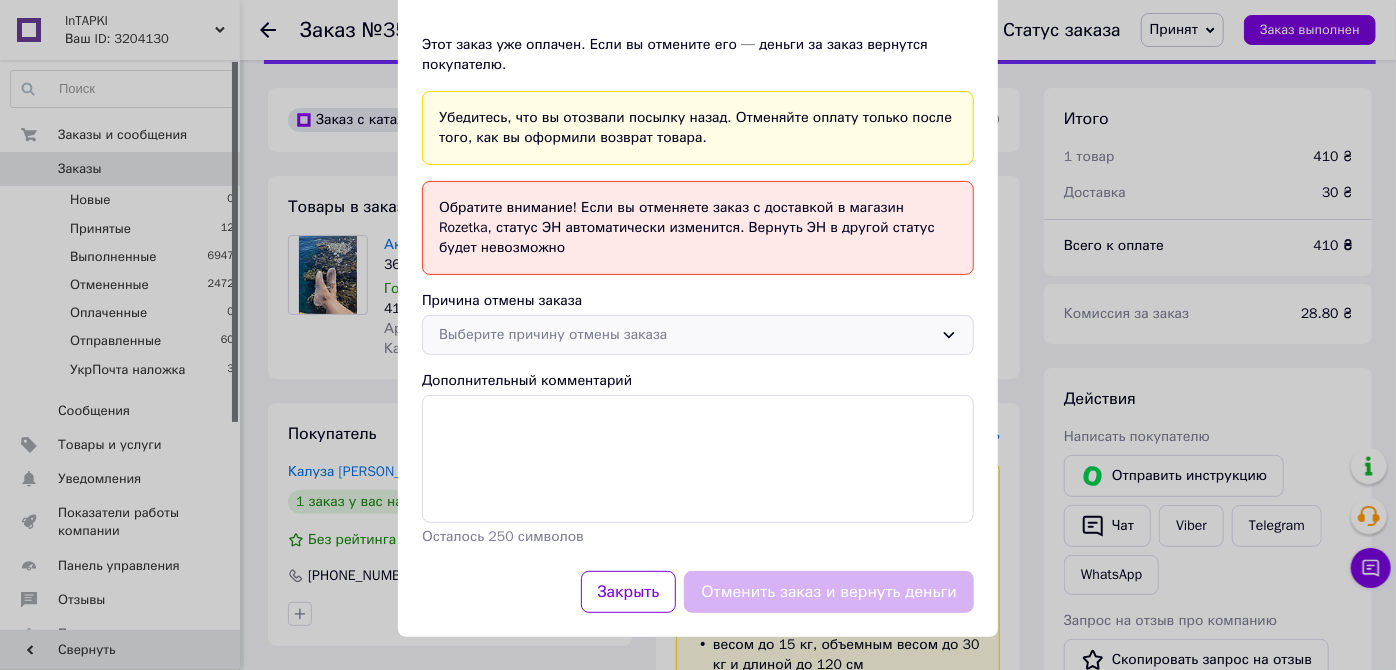 click on "Выберите причину отмены заказа" at bounding box center [686, 335] 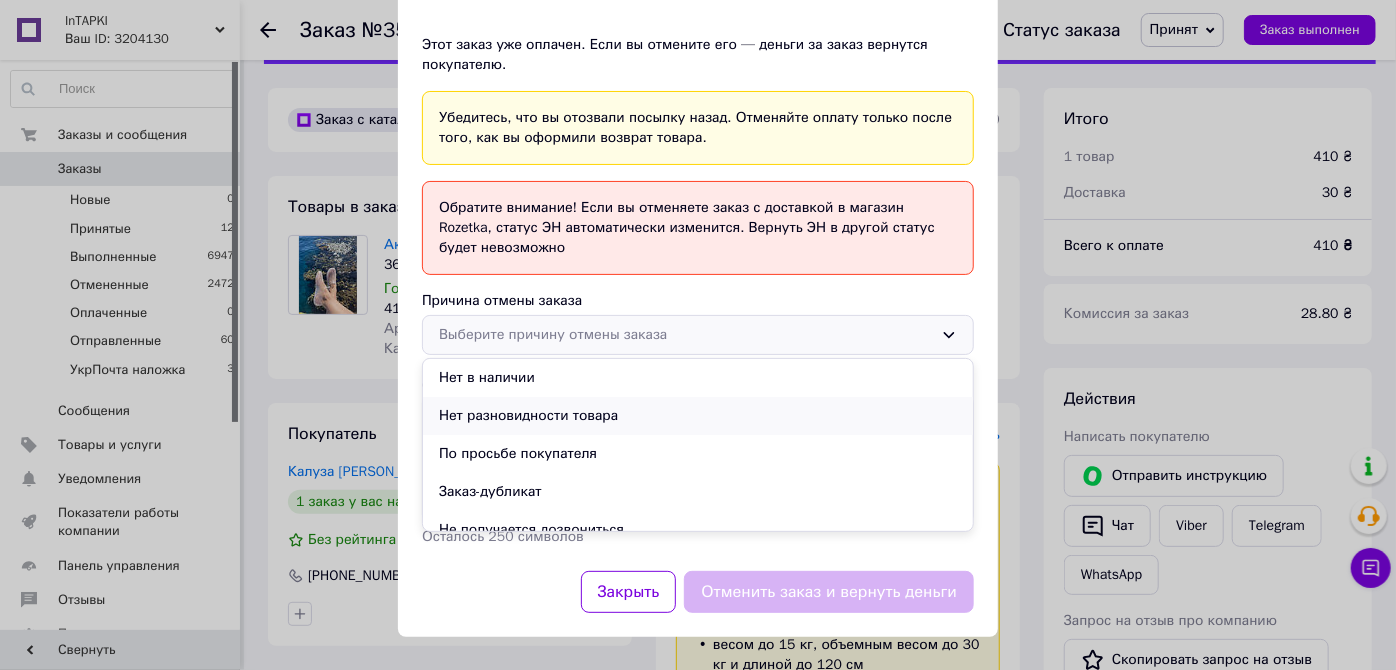 scroll, scrollTop: 56, scrollLeft: 0, axis: vertical 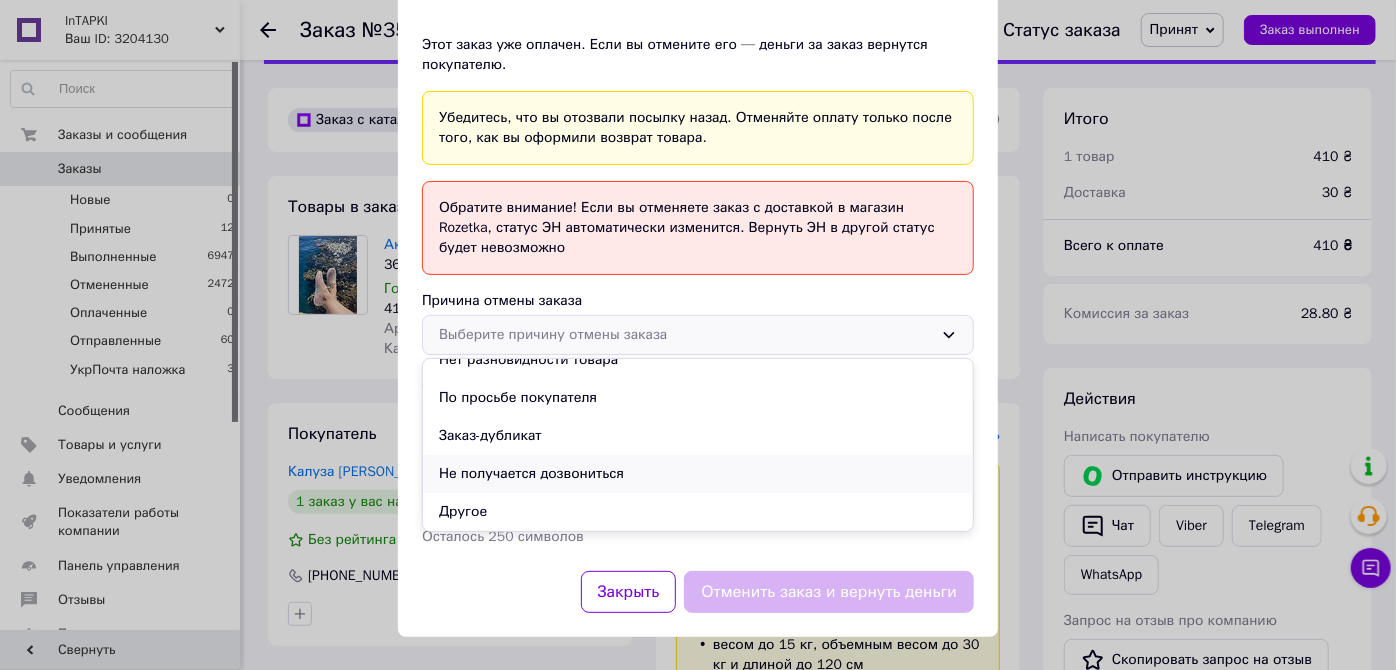 click on "Не получается дозвониться" at bounding box center [698, 474] 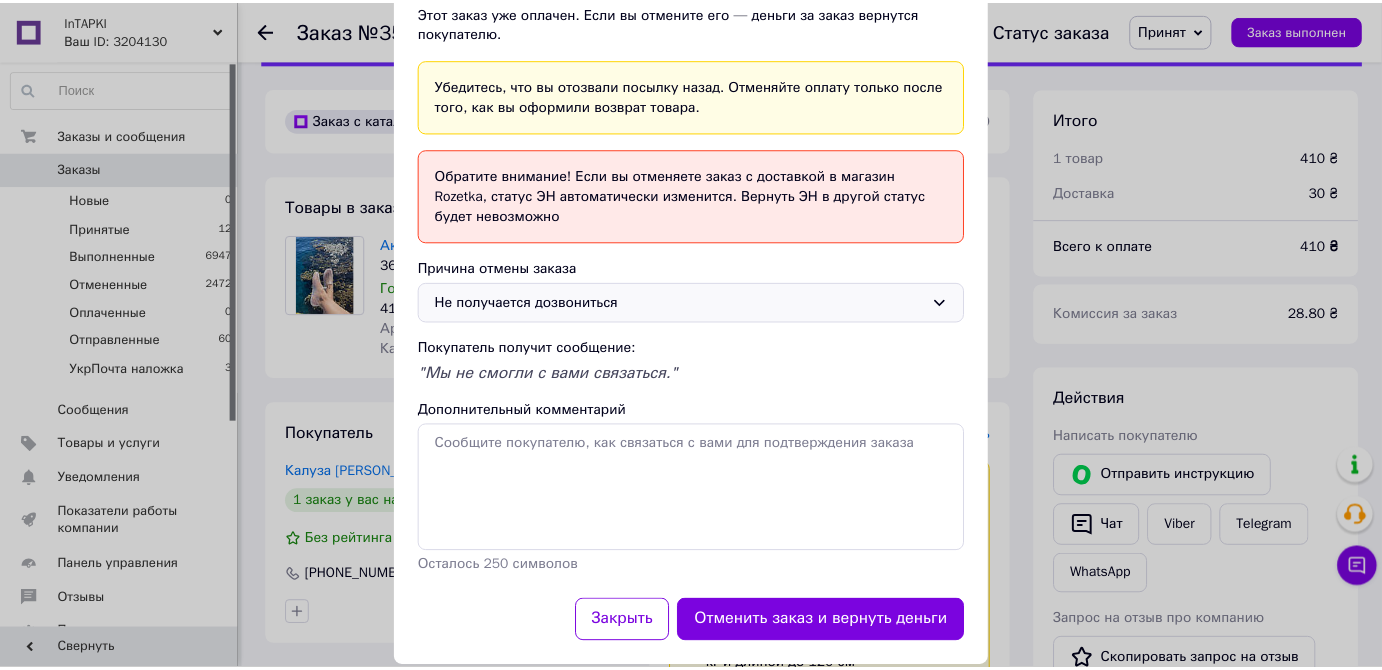 scroll, scrollTop: 149, scrollLeft: 0, axis: vertical 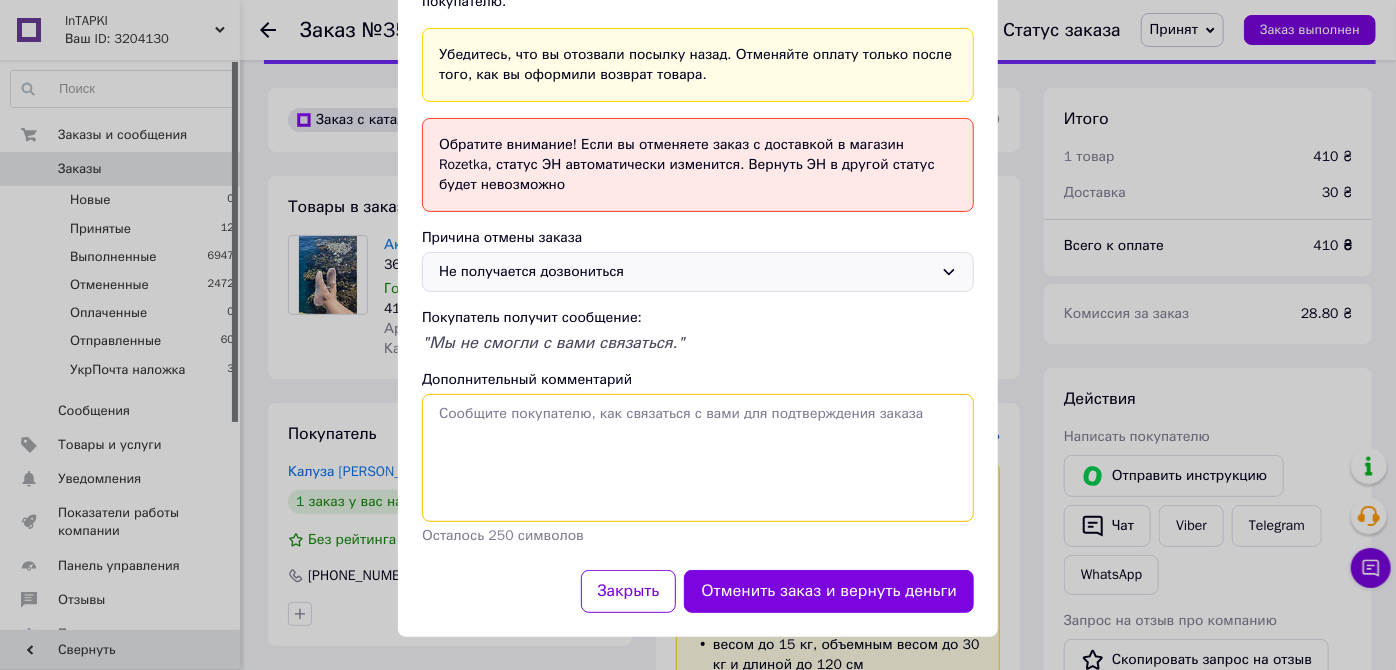 click on "Дополнительный комментарий" at bounding box center (698, 458) 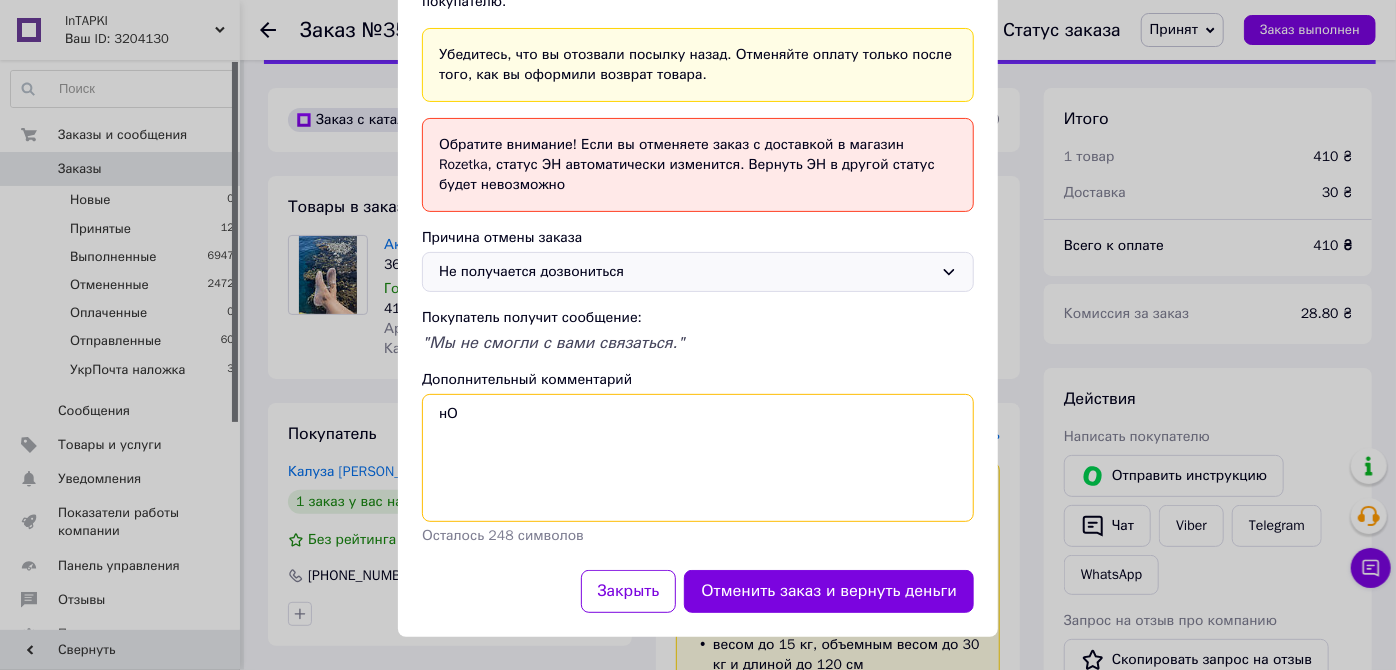 type on "н" 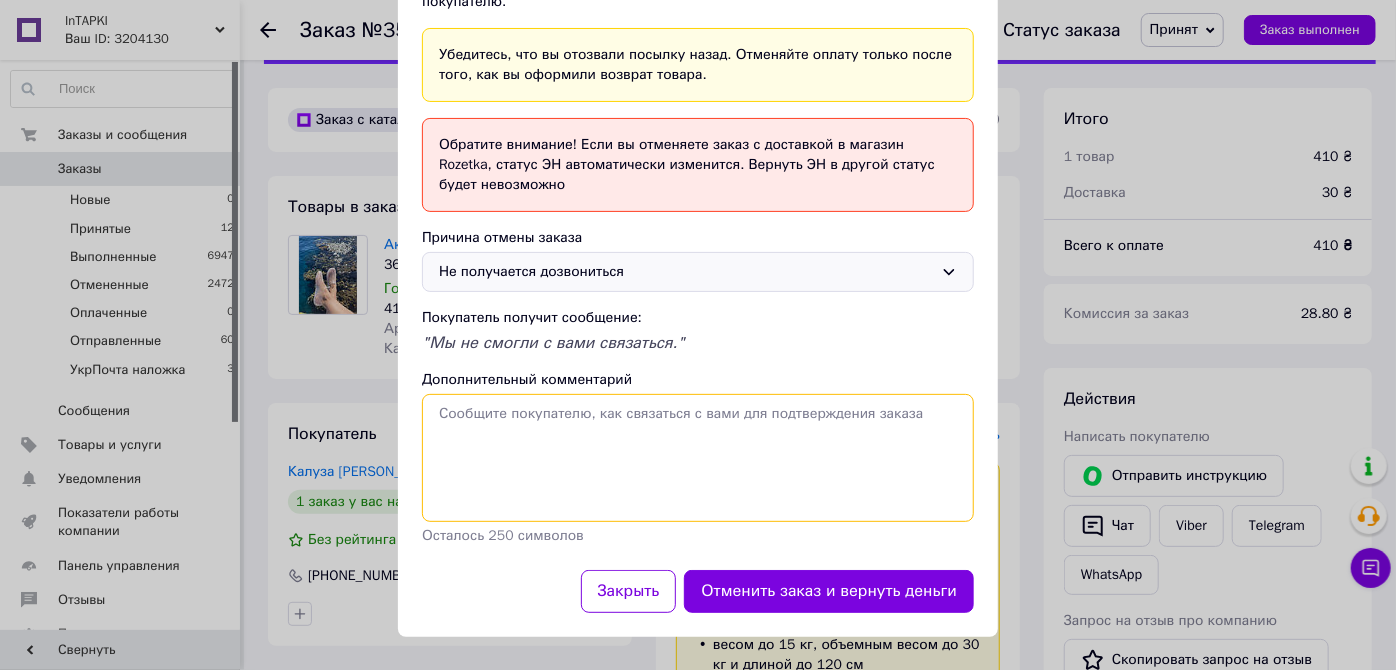 type on "н" 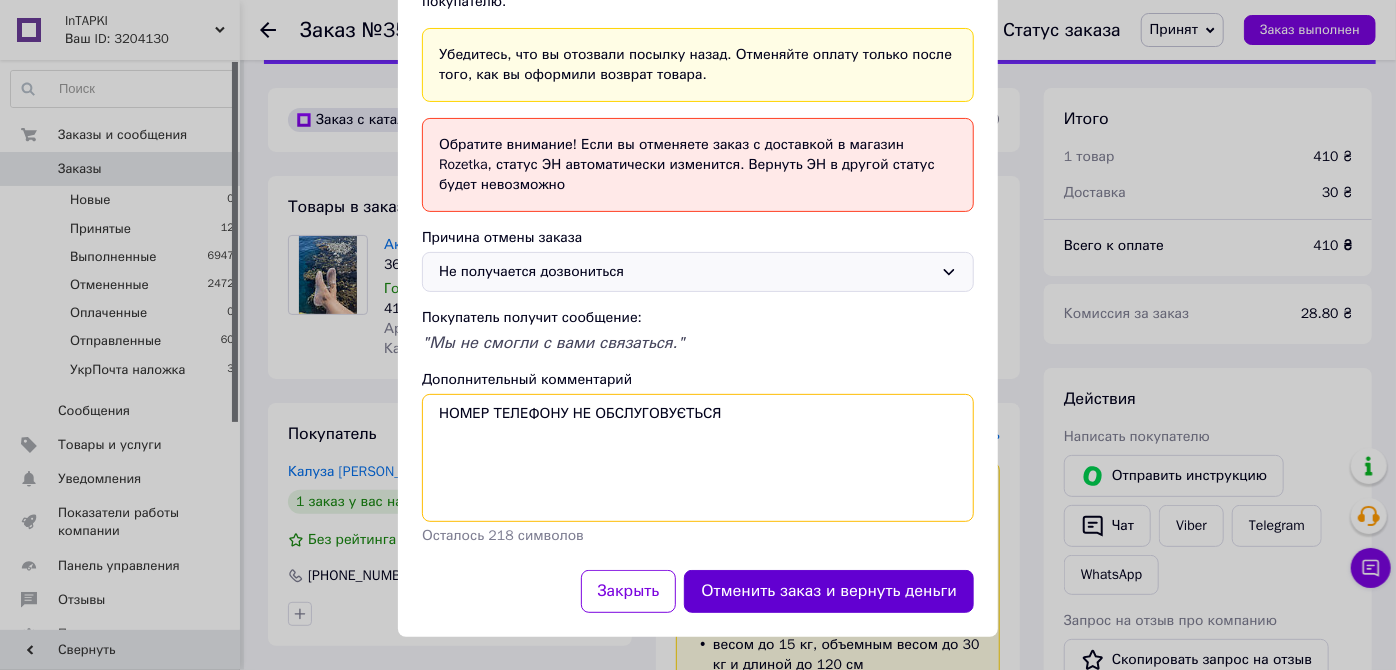 type on "НОМЕР ТЕЛЕФОНУ НЕ ОБСЛУГОВУЄТЬСЯ" 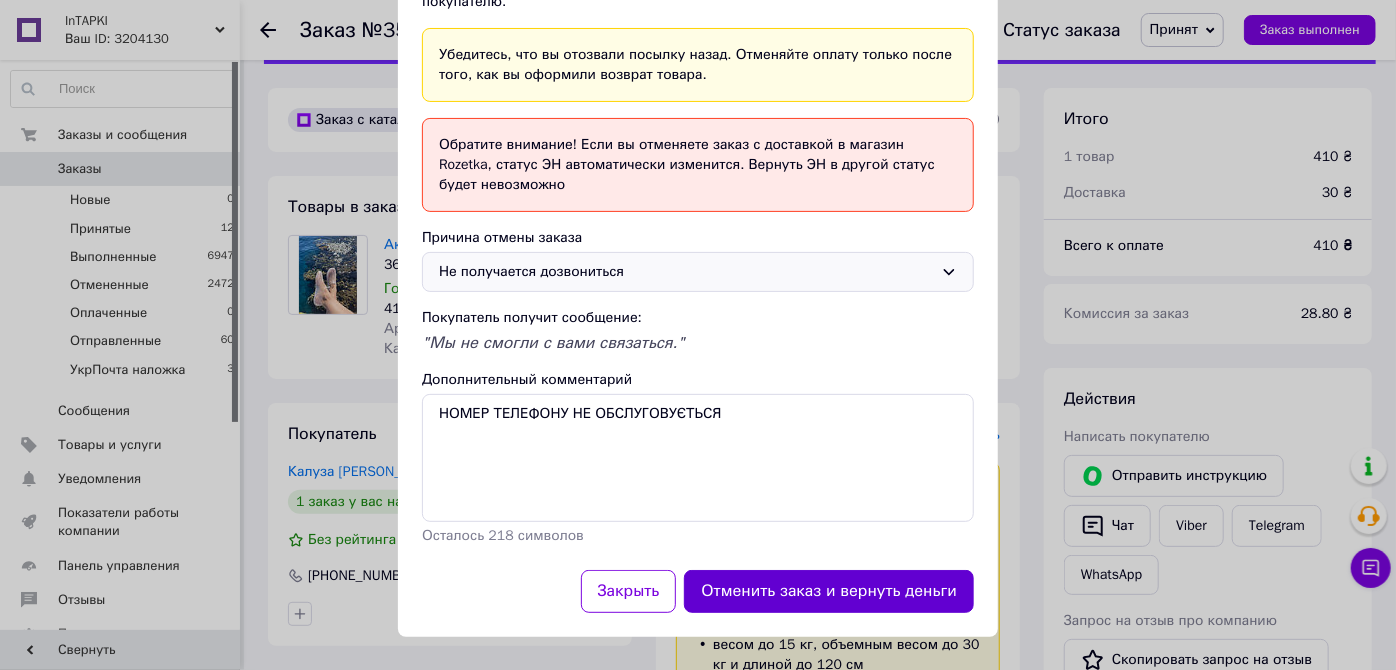 click on "Отменить заказ и вернуть деньги" at bounding box center [829, 591] 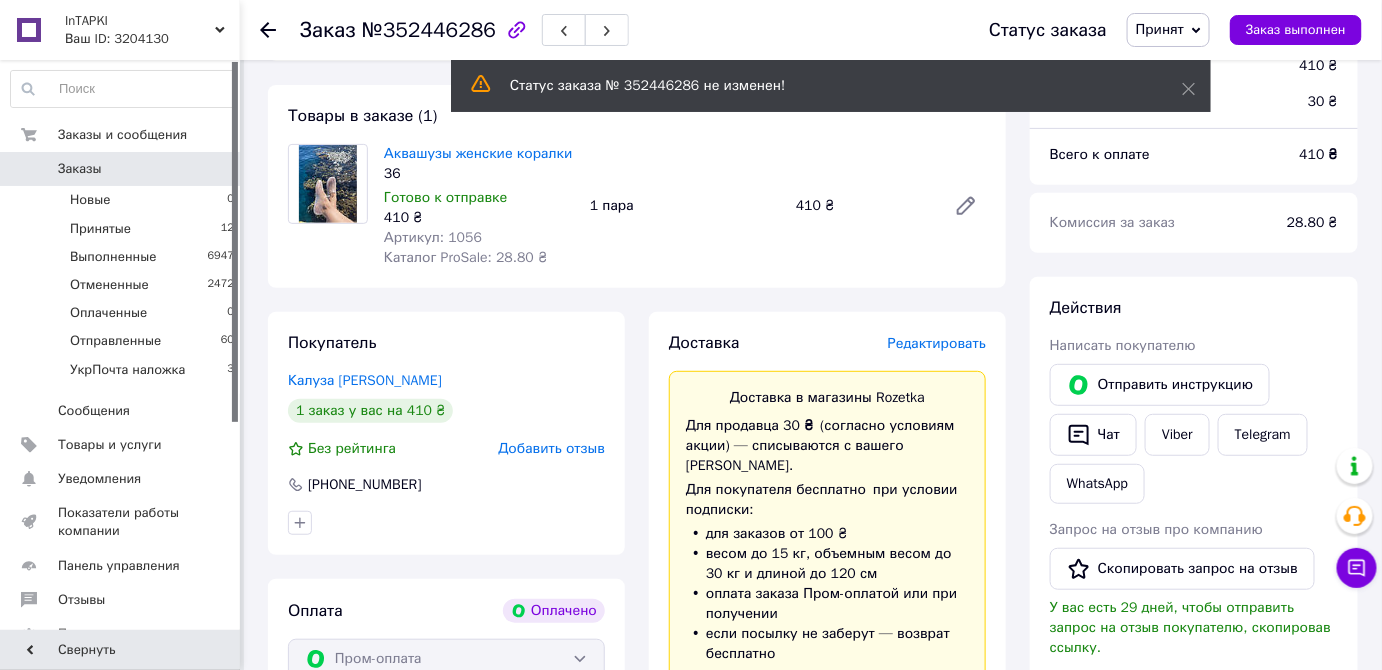 scroll, scrollTop: 0, scrollLeft: 0, axis: both 